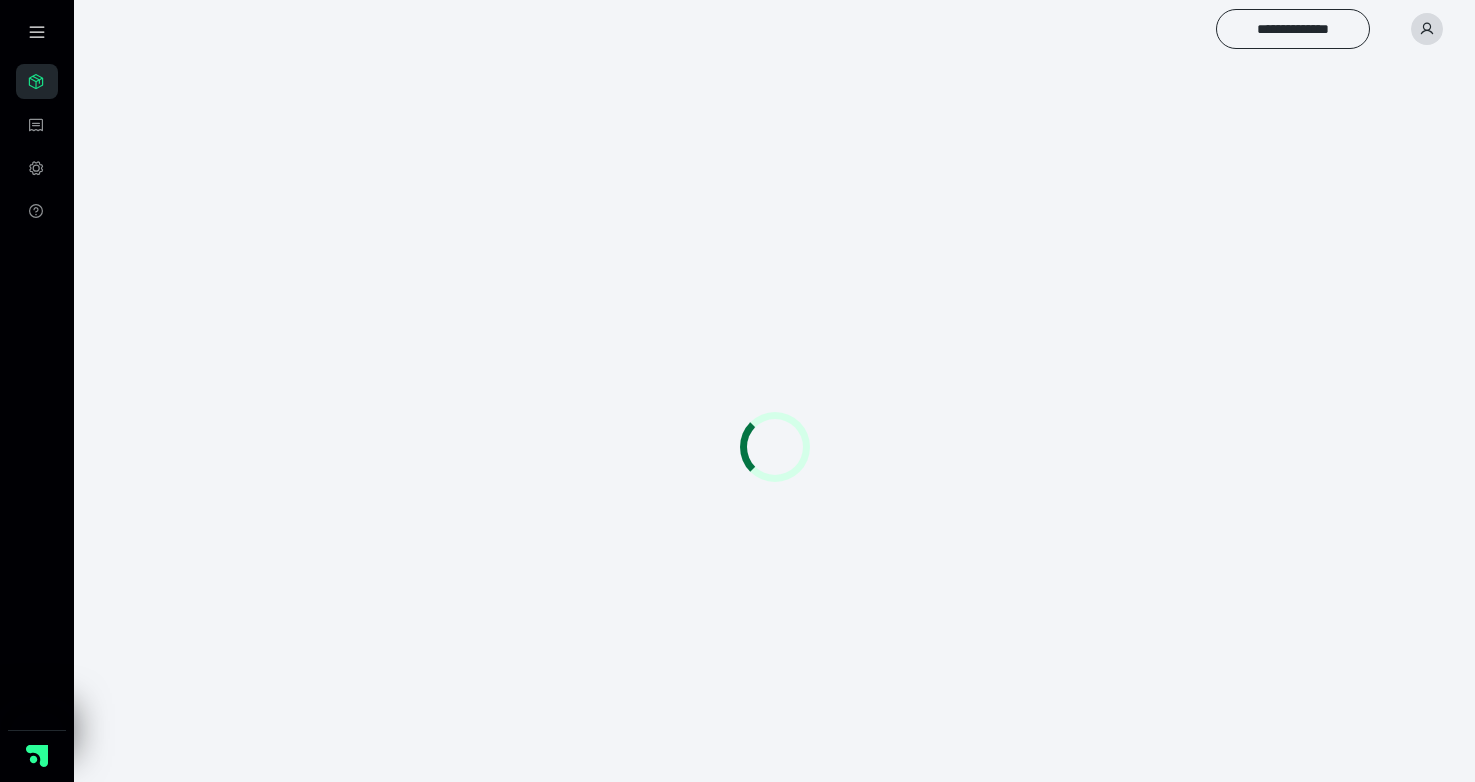 scroll, scrollTop: 0, scrollLeft: 0, axis: both 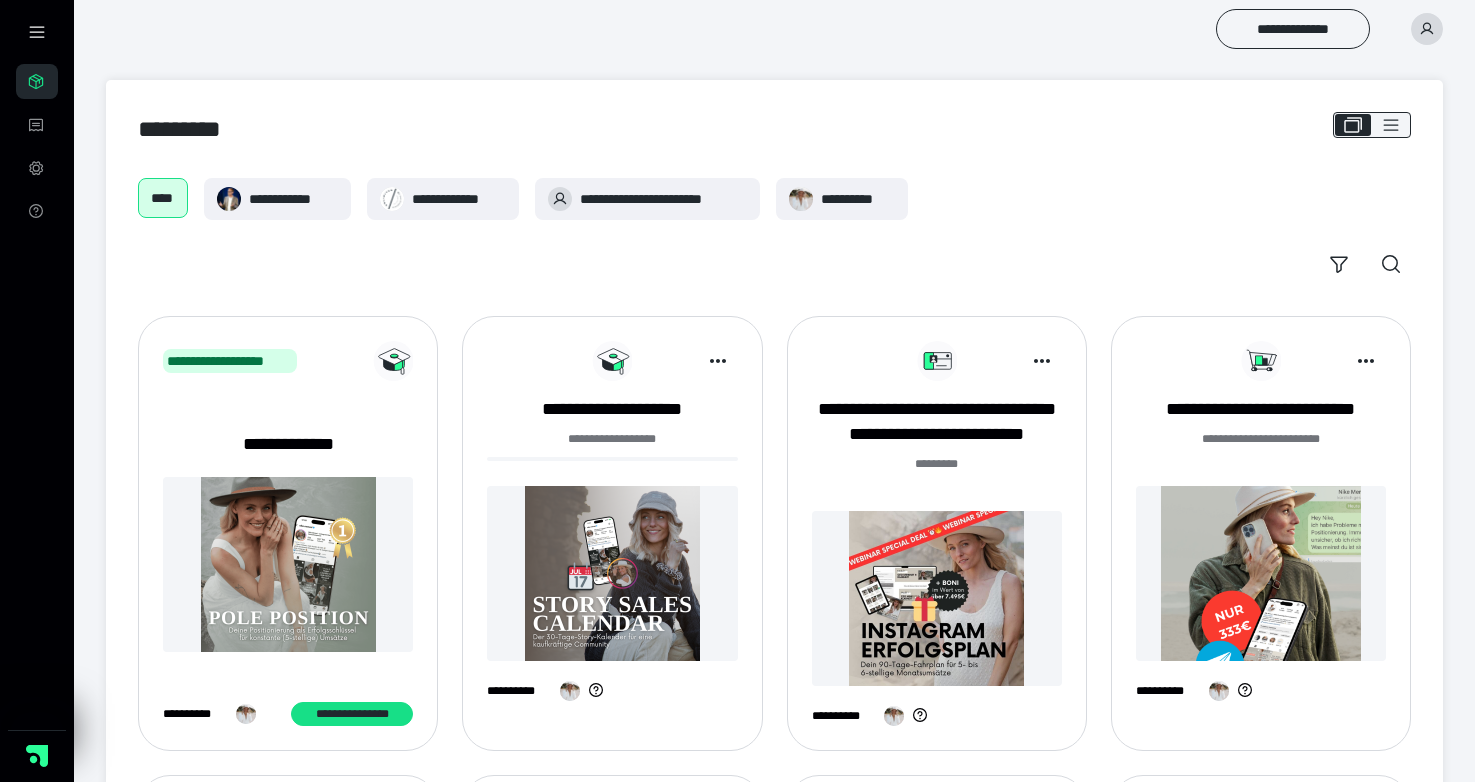 click at bounding box center [937, 598] 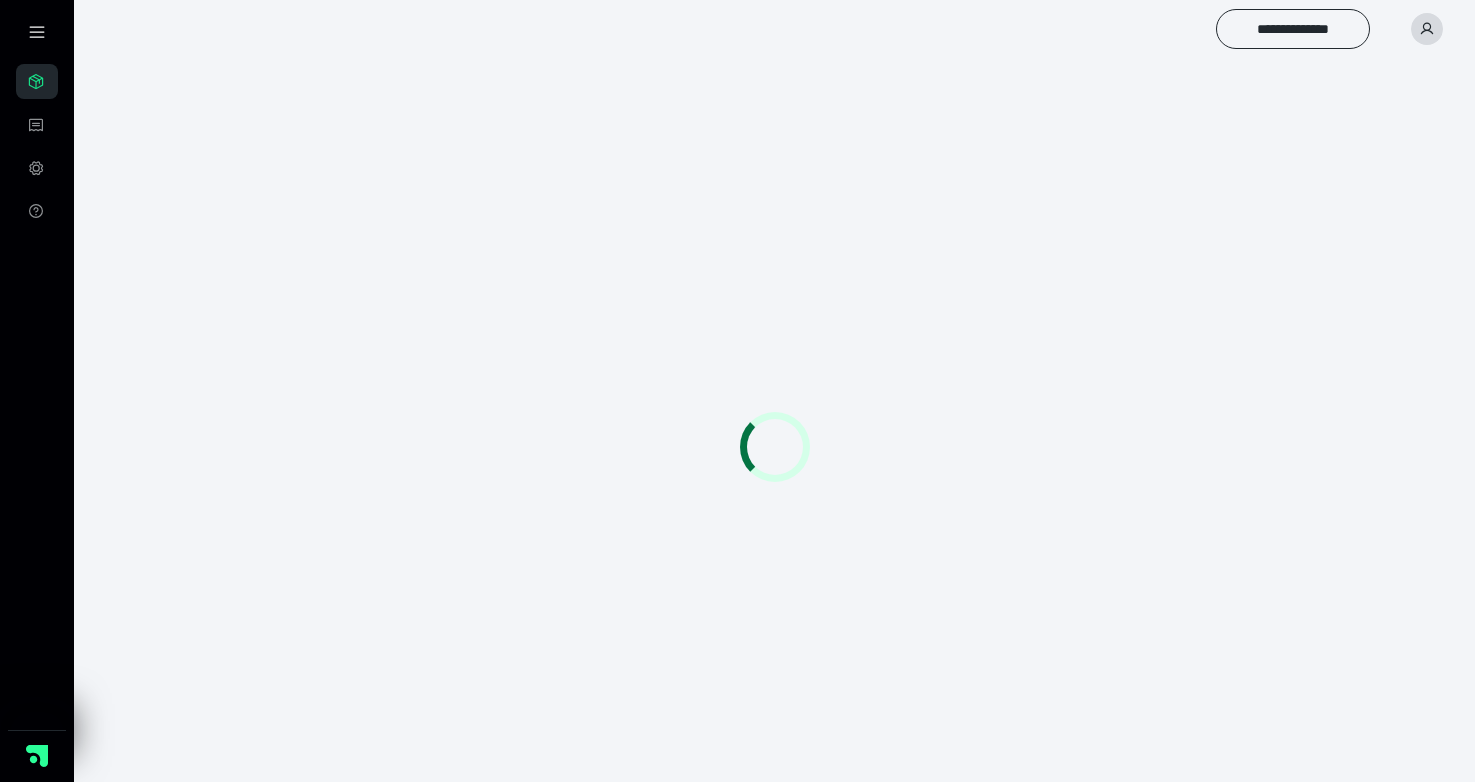 scroll, scrollTop: 0, scrollLeft: 0, axis: both 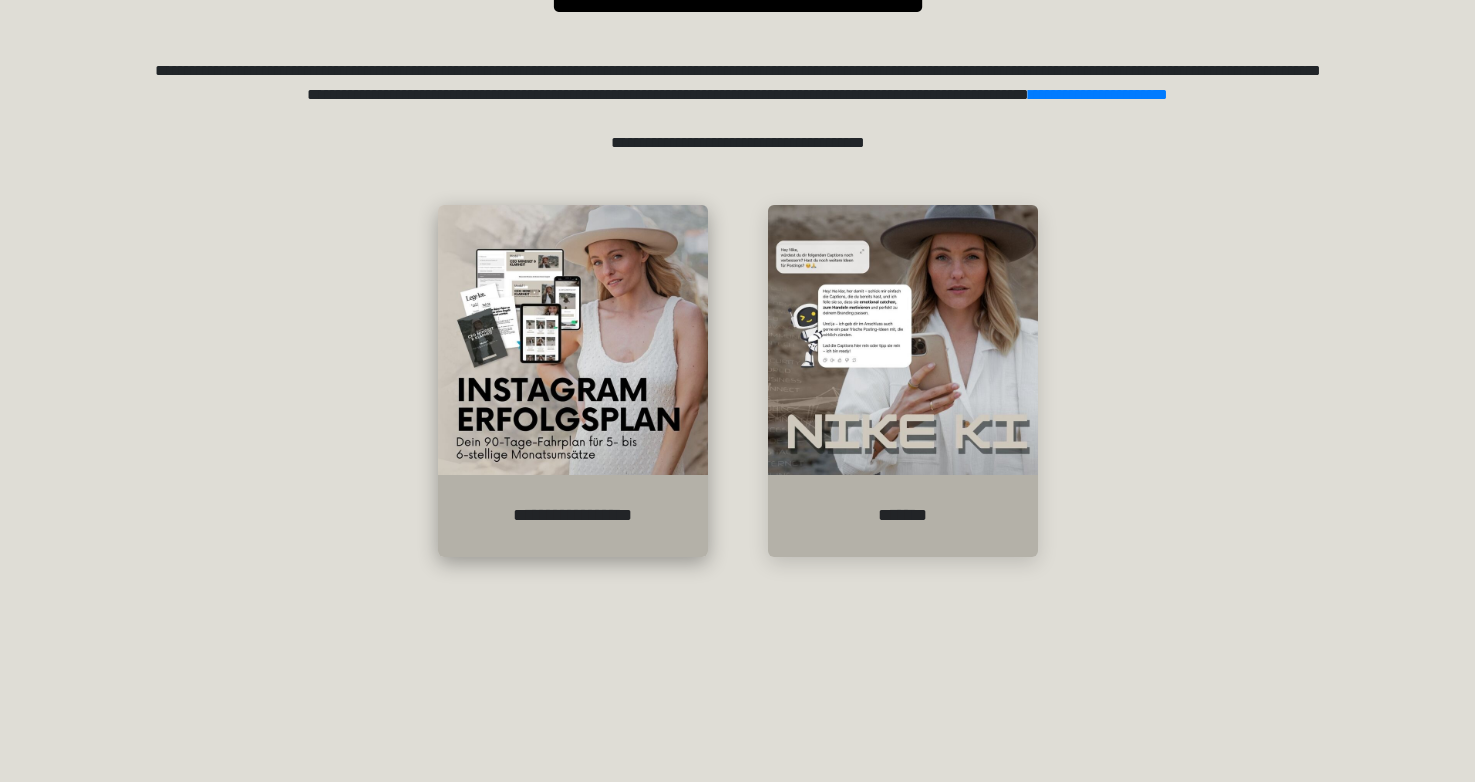 click at bounding box center [573, 340] 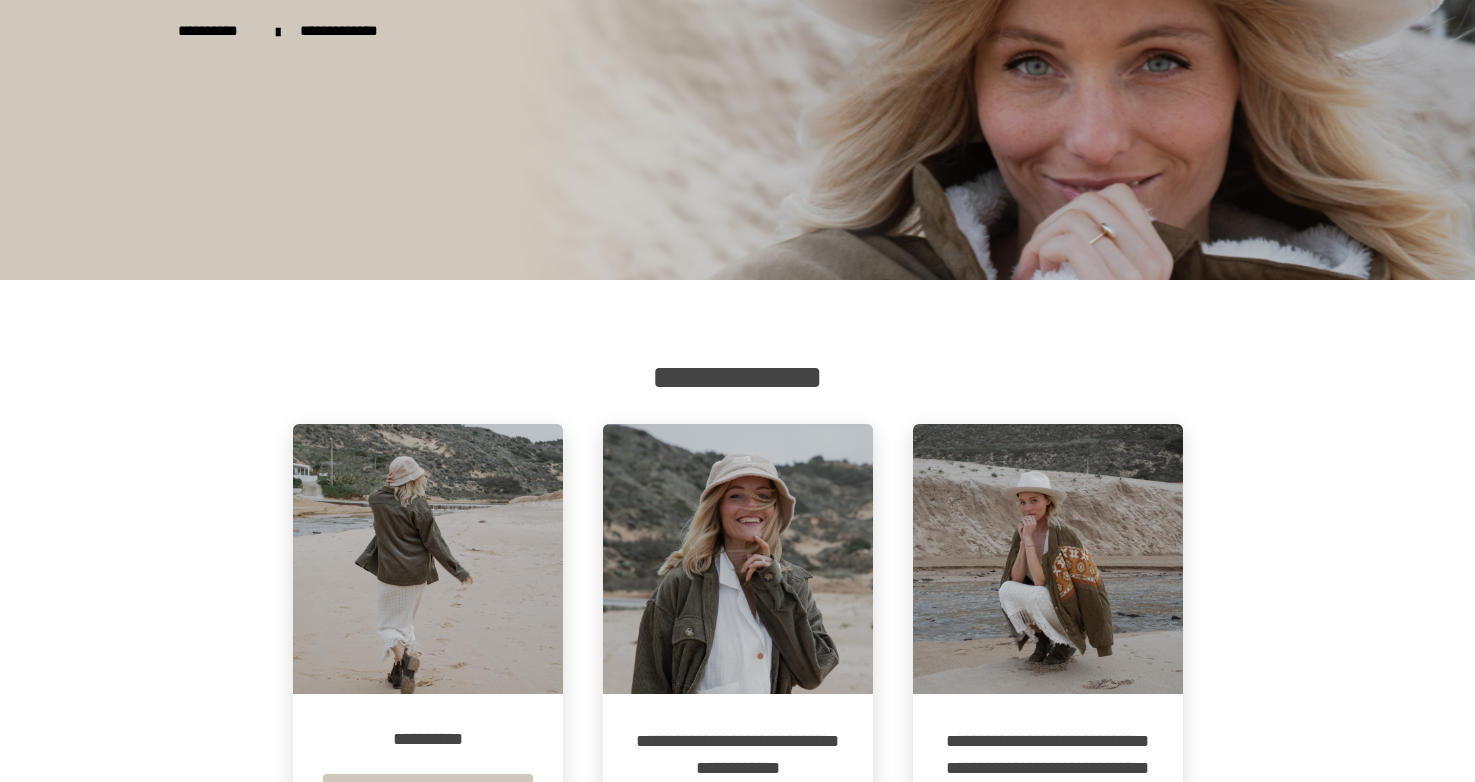 click at bounding box center [738, 559] 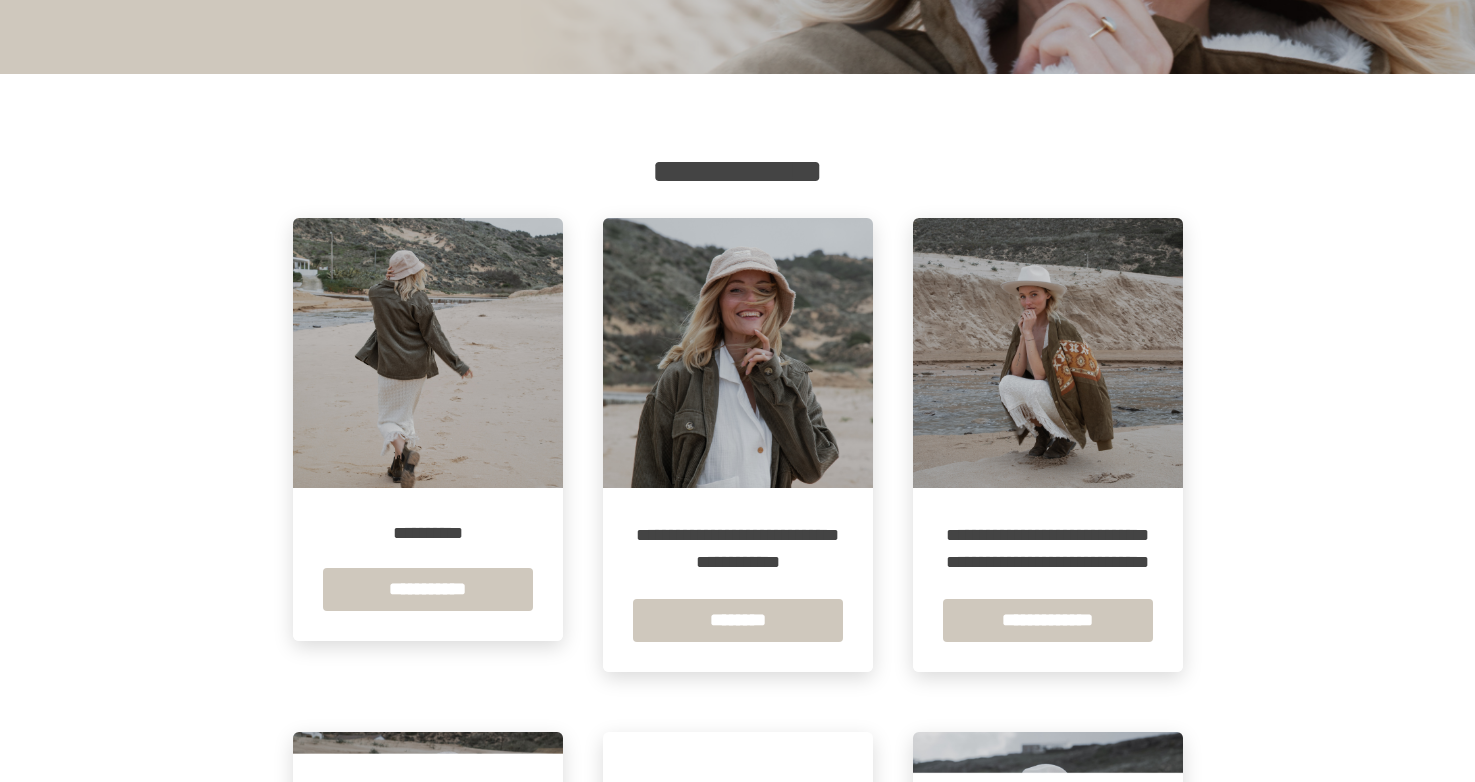 scroll, scrollTop: 212, scrollLeft: 0, axis: vertical 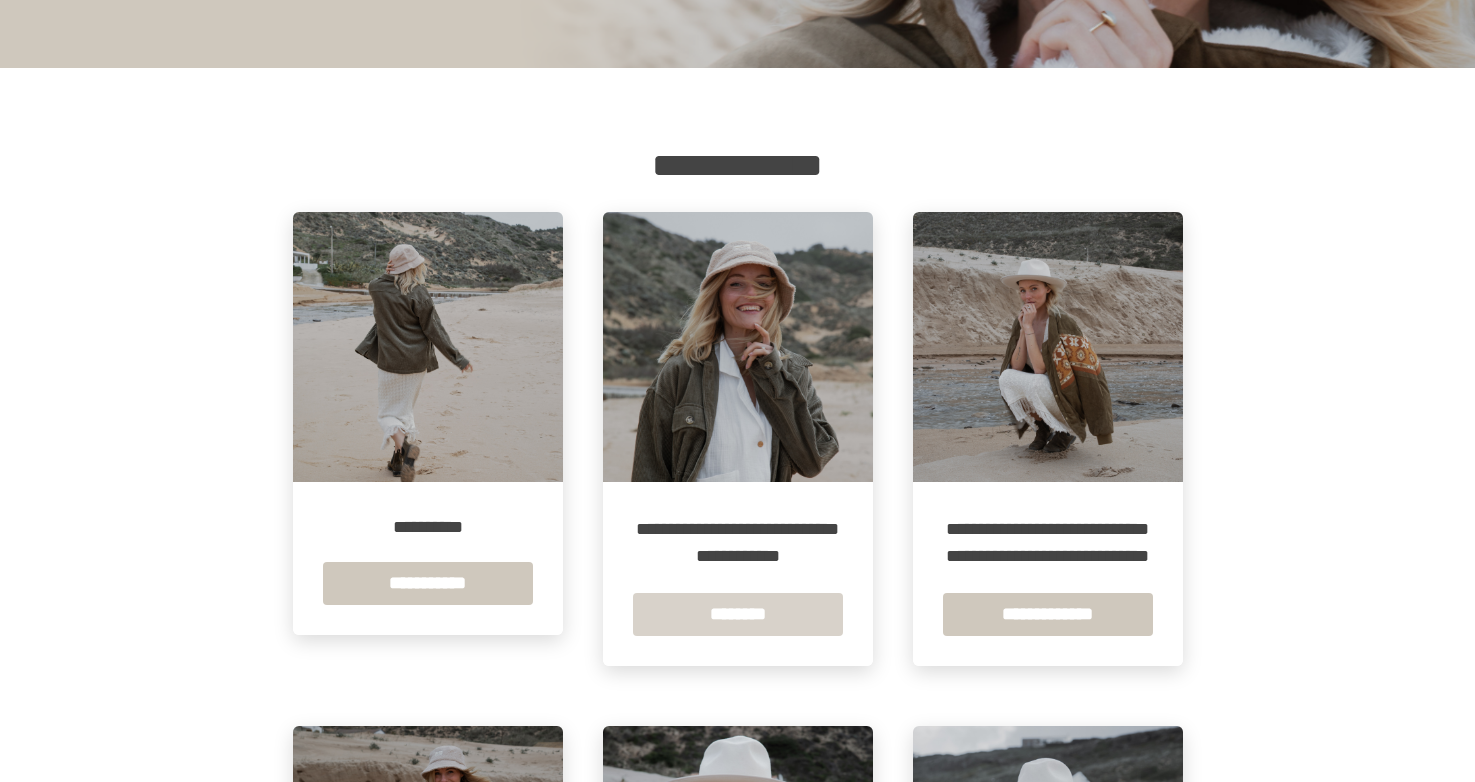 click on "********" at bounding box center [738, 614] 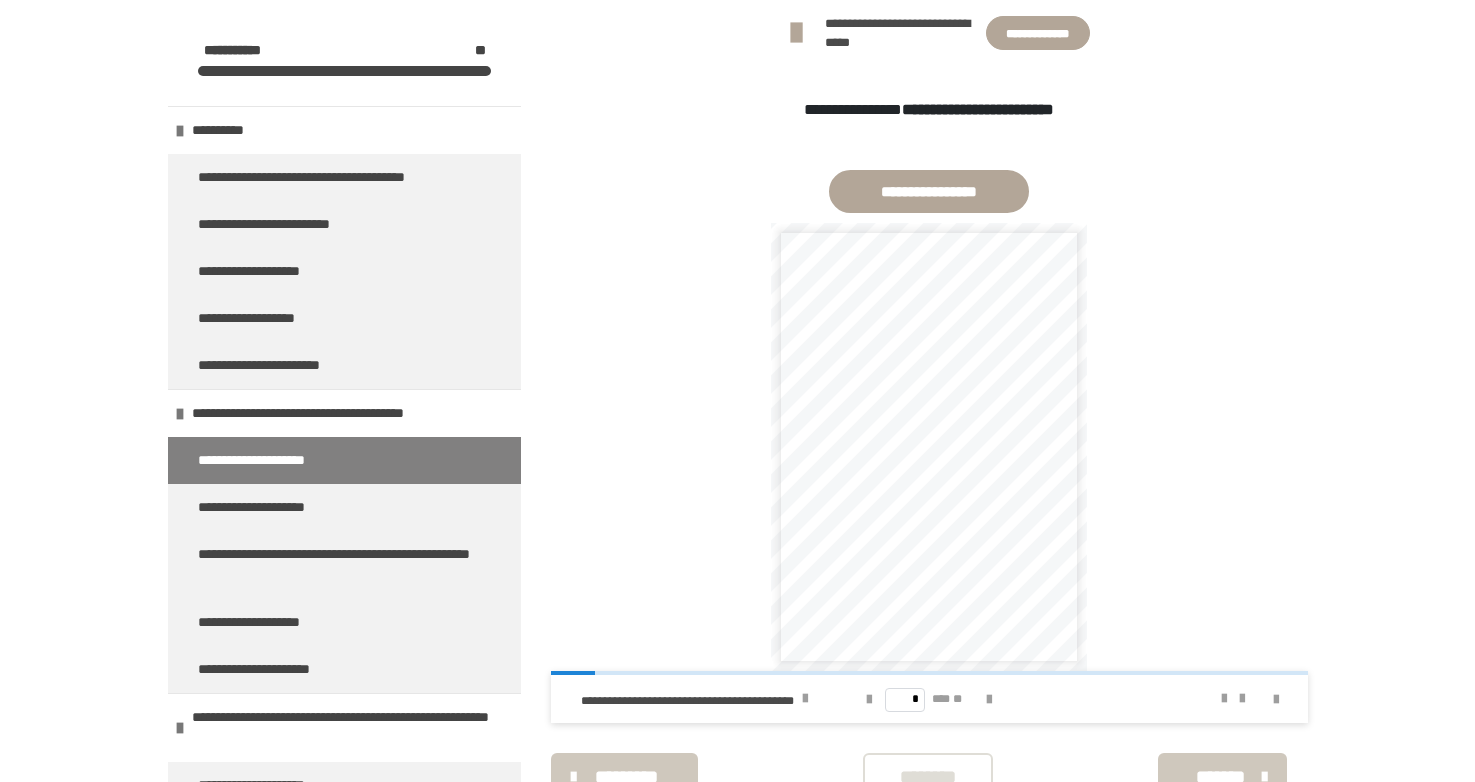 scroll, scrollTop: 1117, scrollLeft: 0, axis: vertical 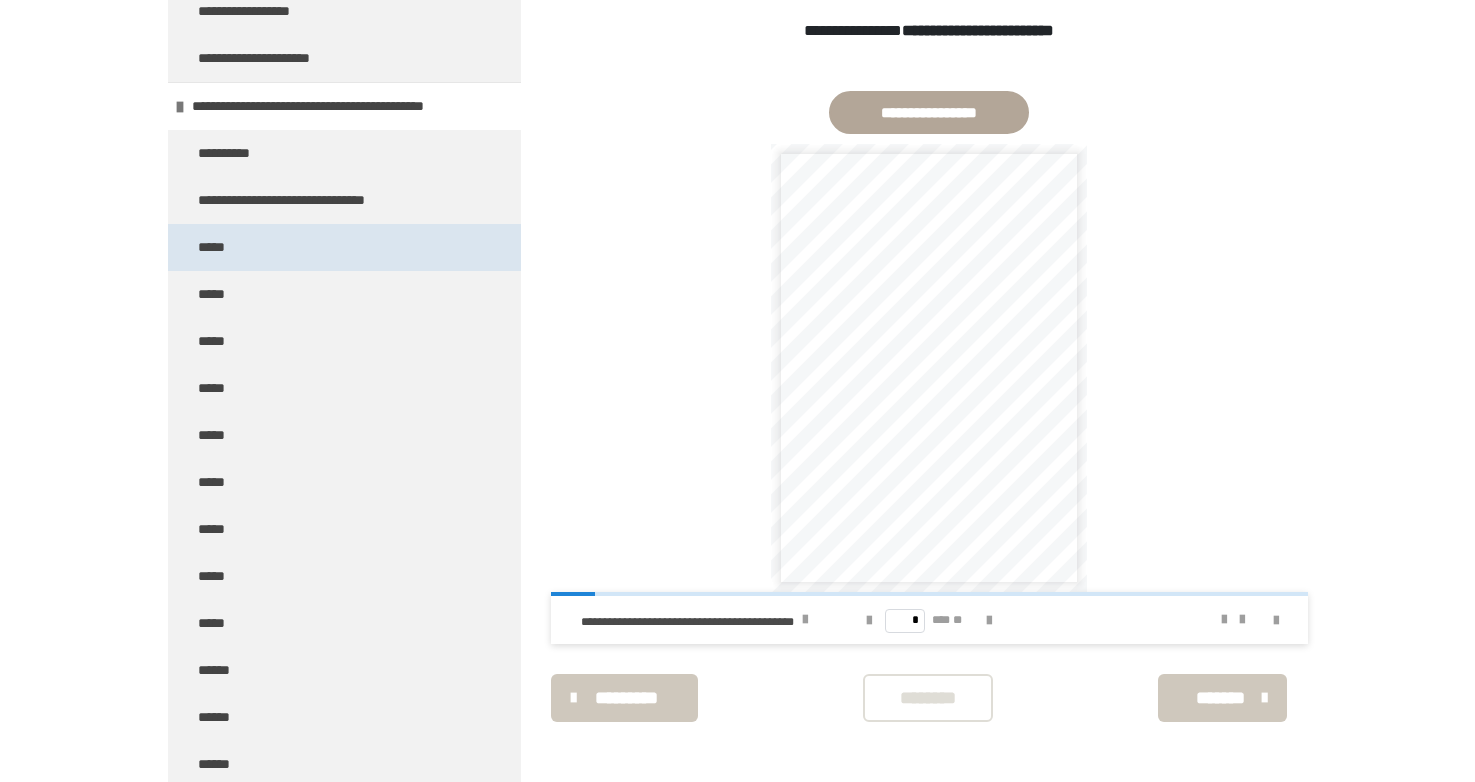 click on "*****" at bounding box center (344, 247) 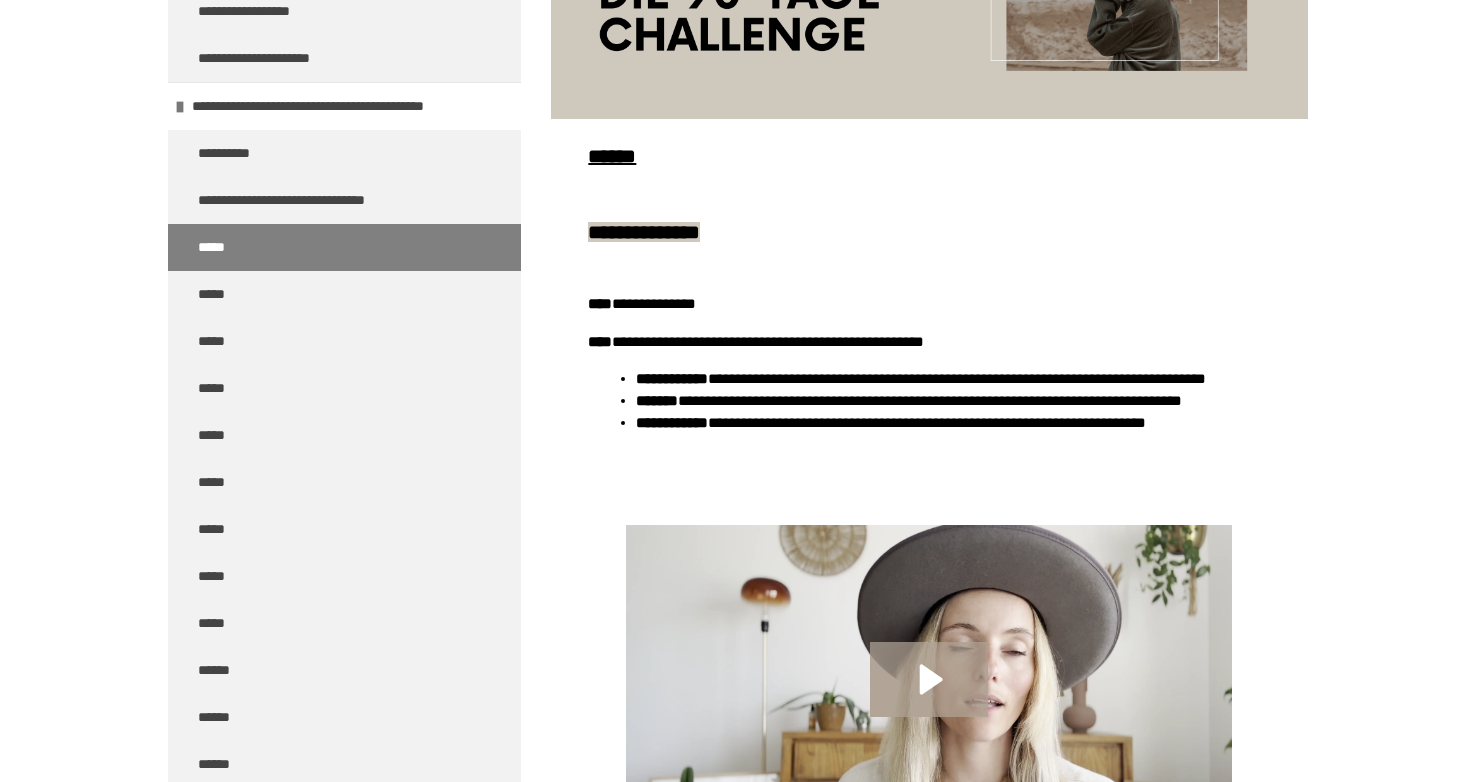 scroll, scrollTop: 478, scrollLeft: 0, axis: vertical 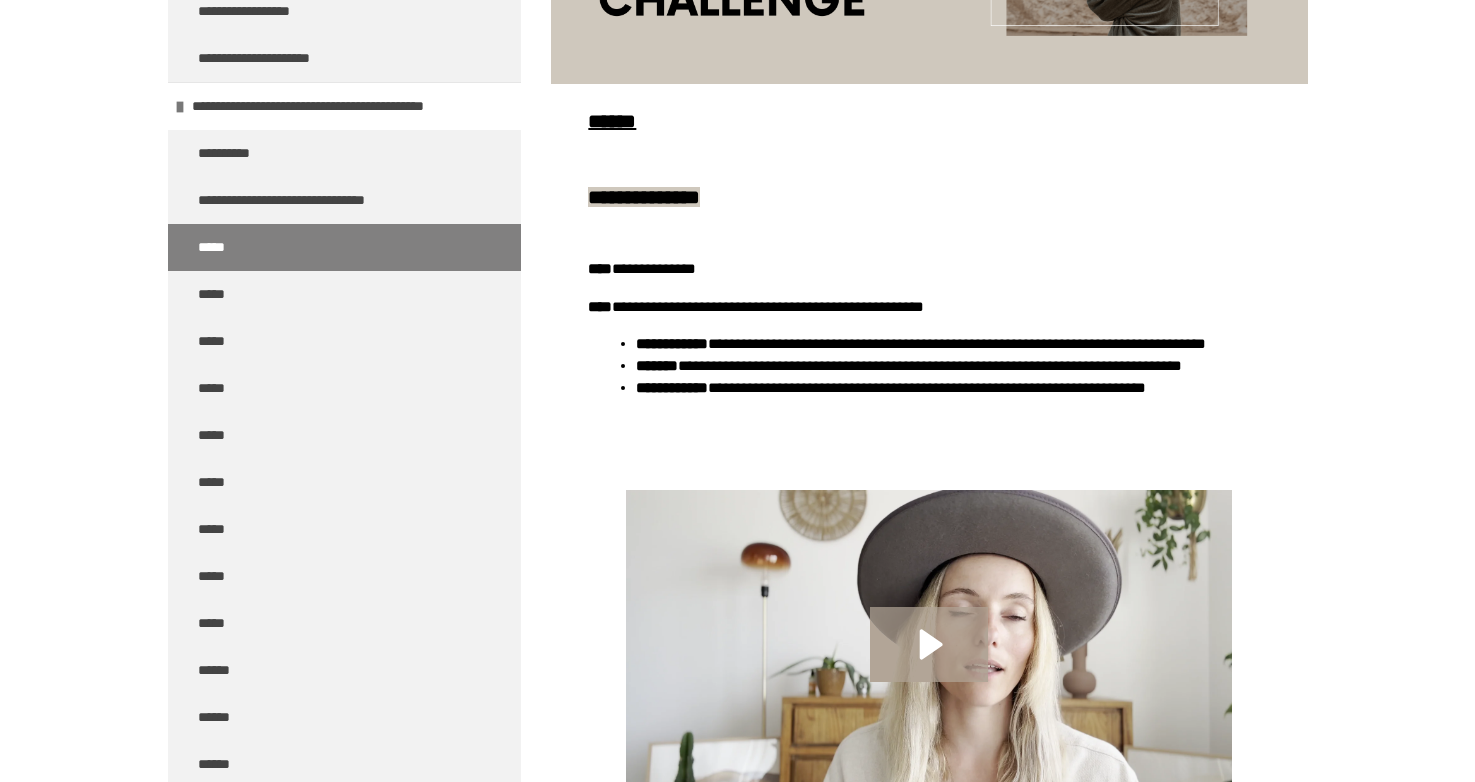 click on "**********" at bounding box center [957, 343] 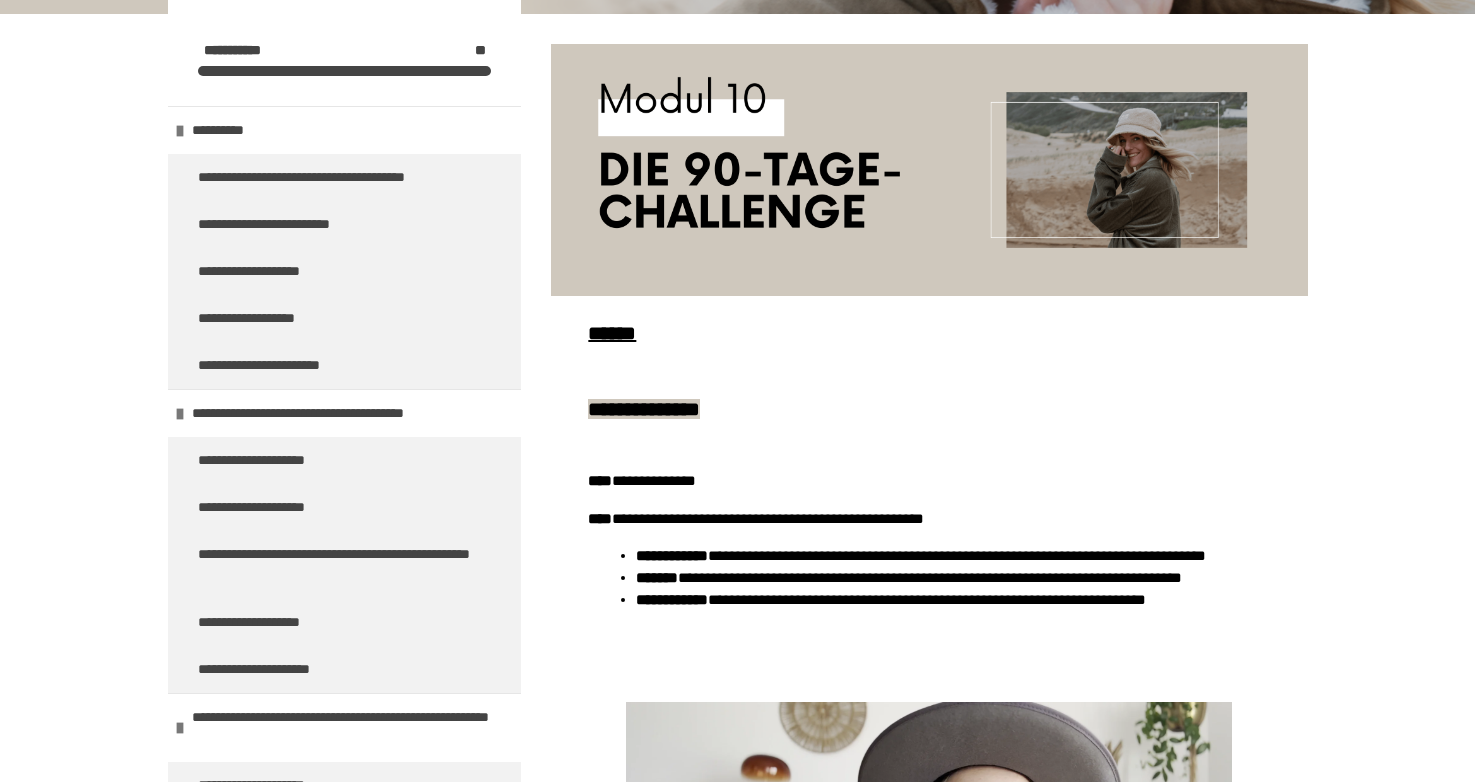 scroll, scrollTop: 270, scrollLeft: 0, axis: vertical 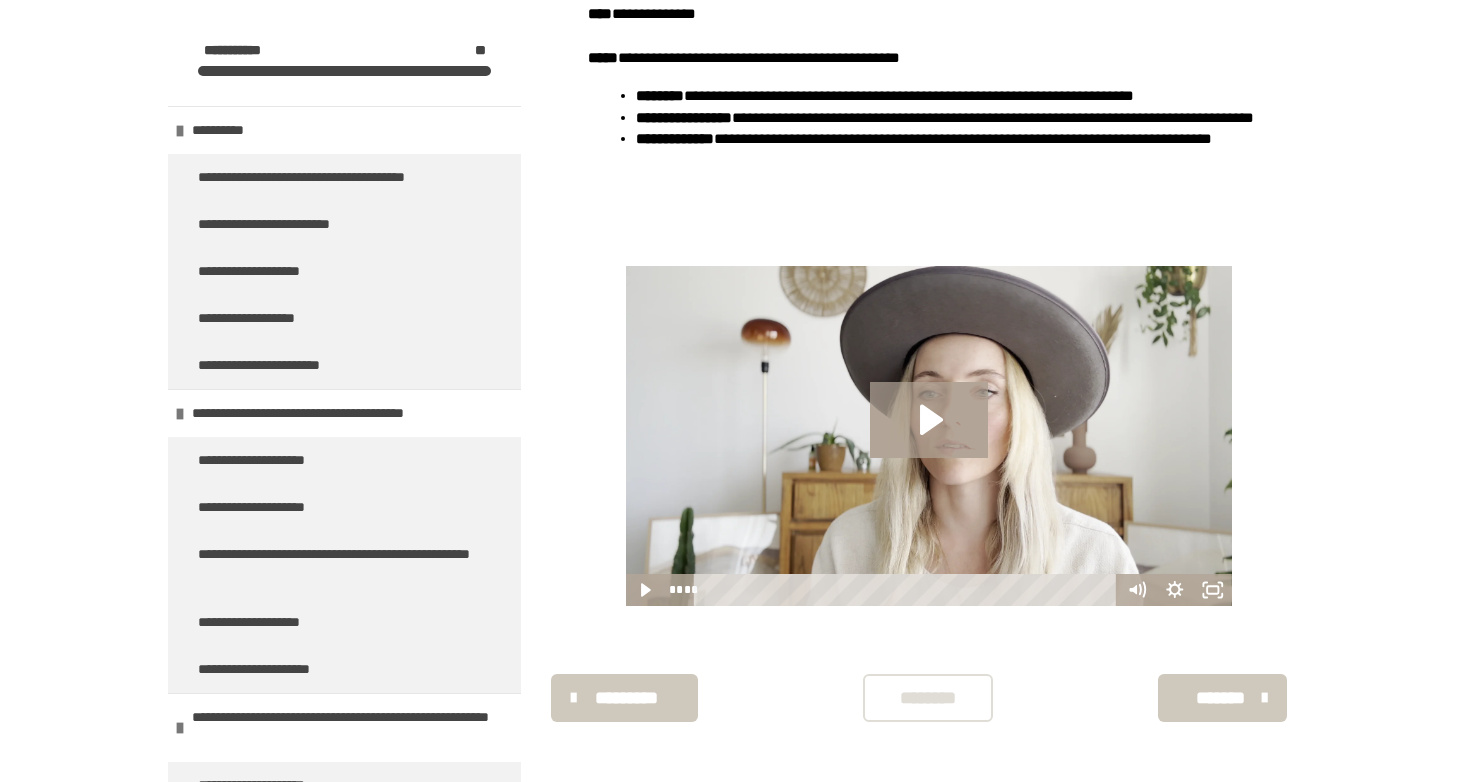 click on "*******" at bounding box center (1220, 698) 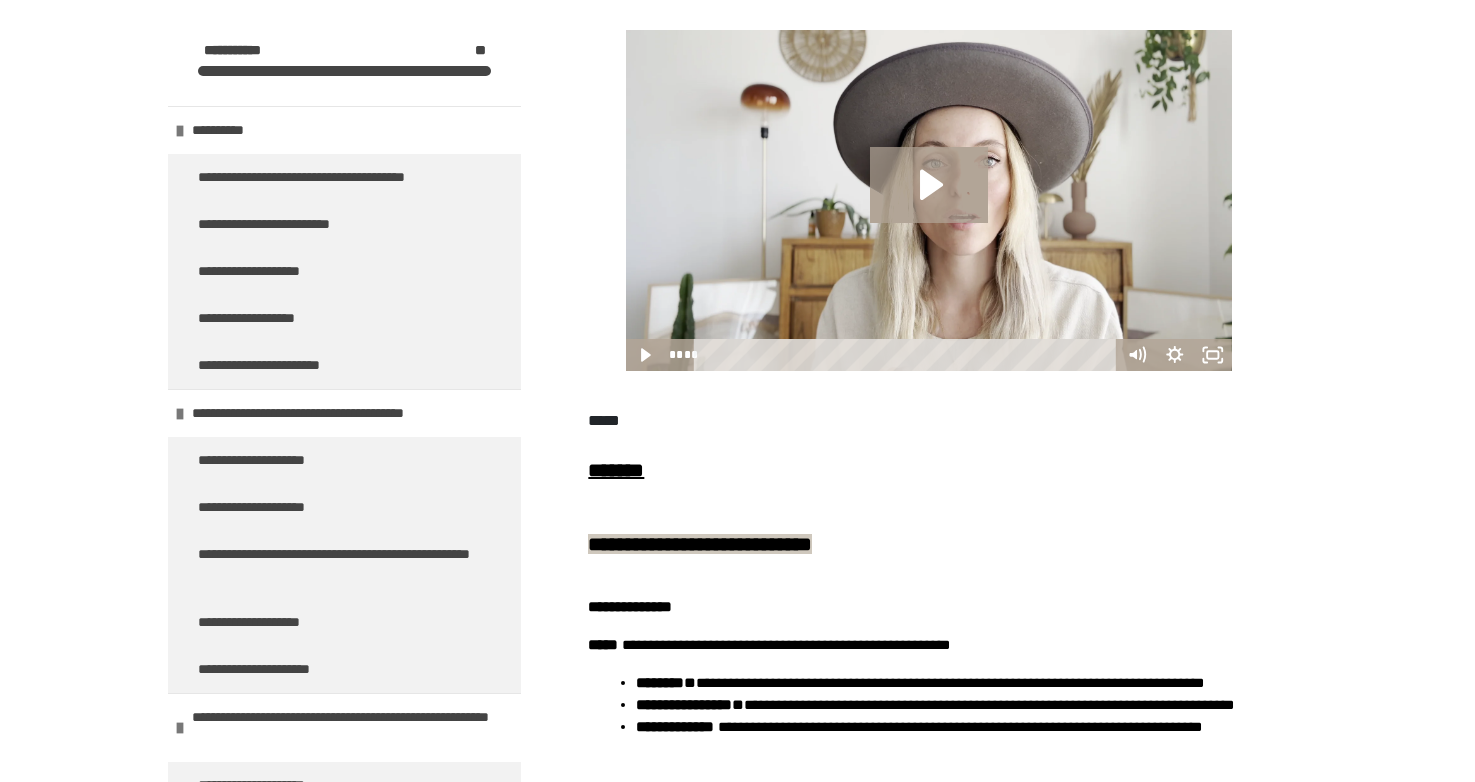 click on "**********" at bounding box center [929, -211] 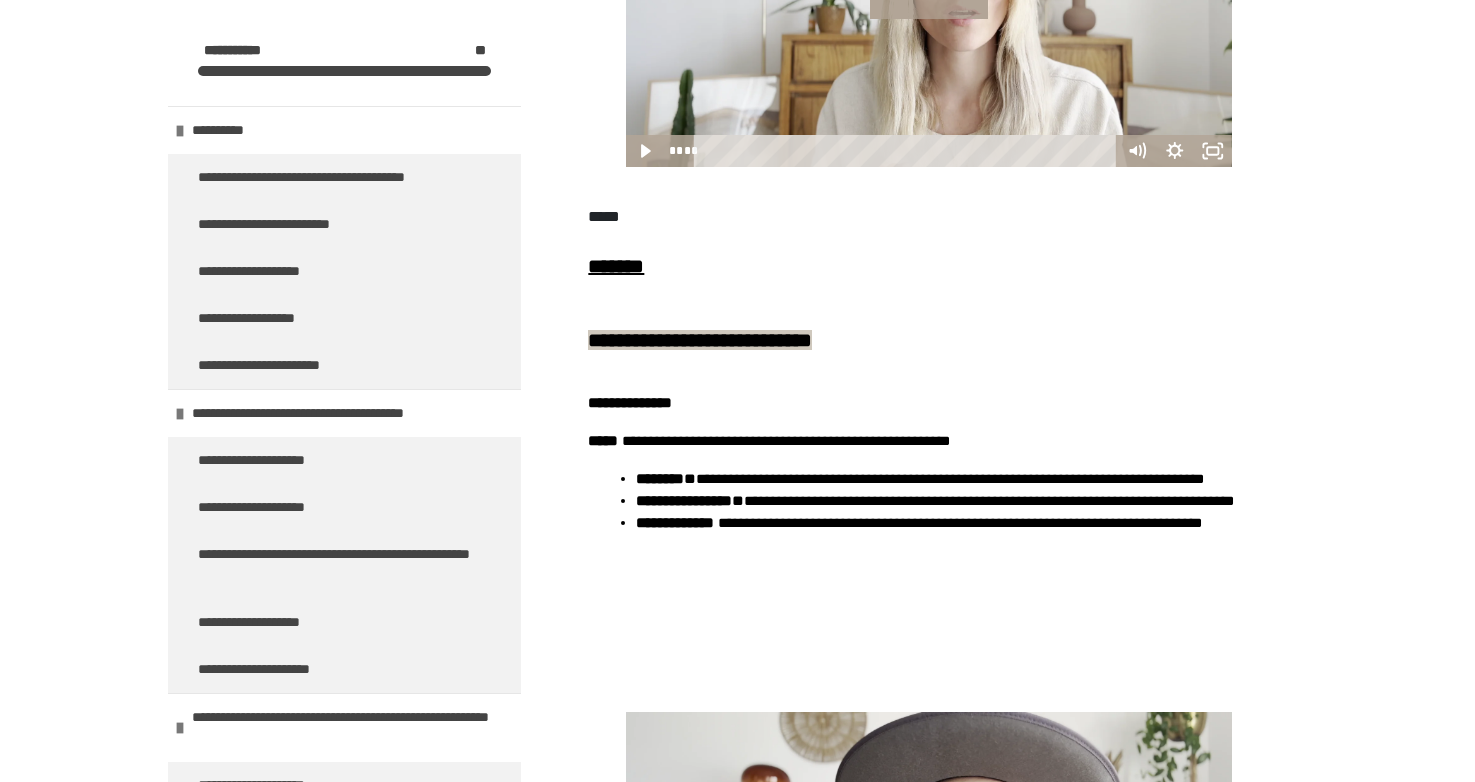 scroll, scrollTop: 1726, scrollLeft: 0, axis: vertical 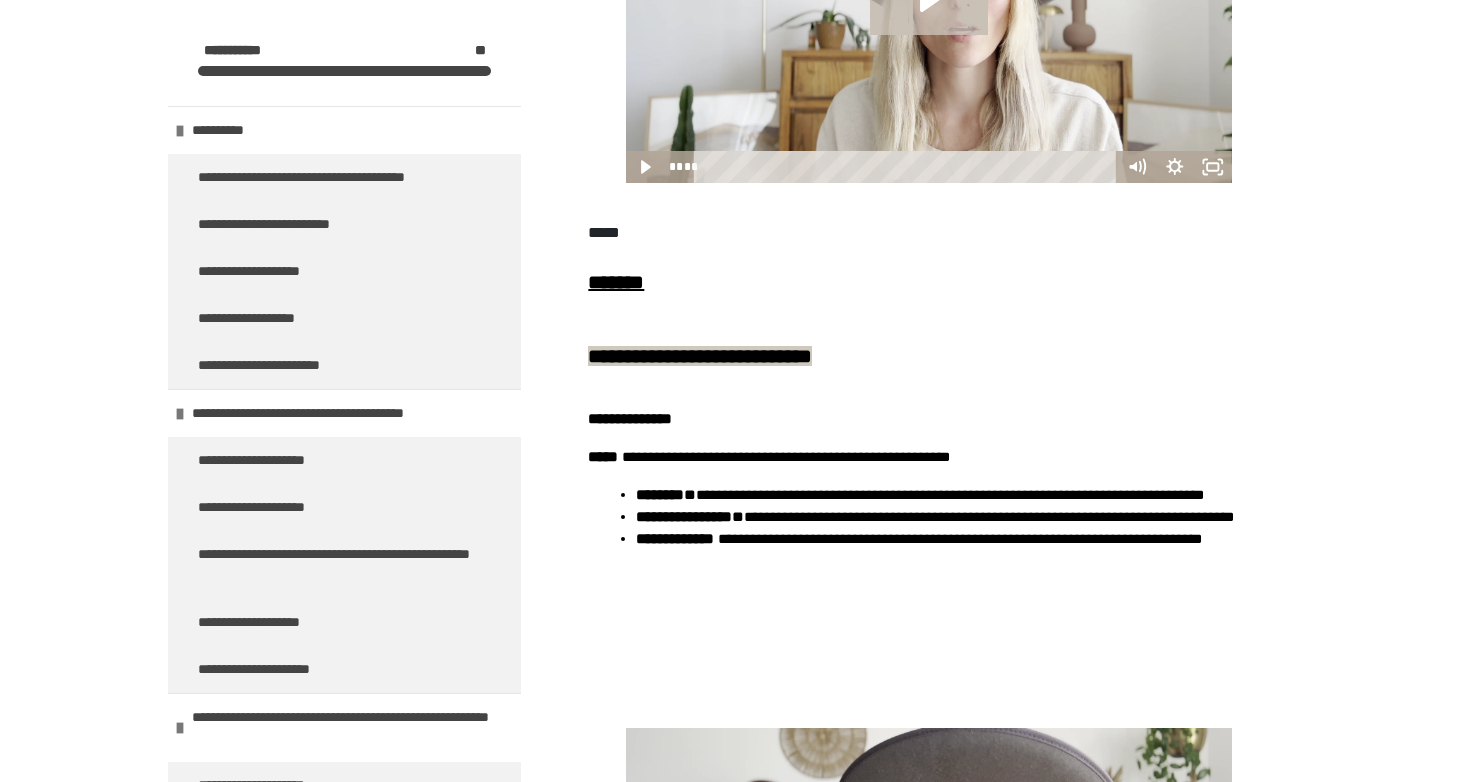 click 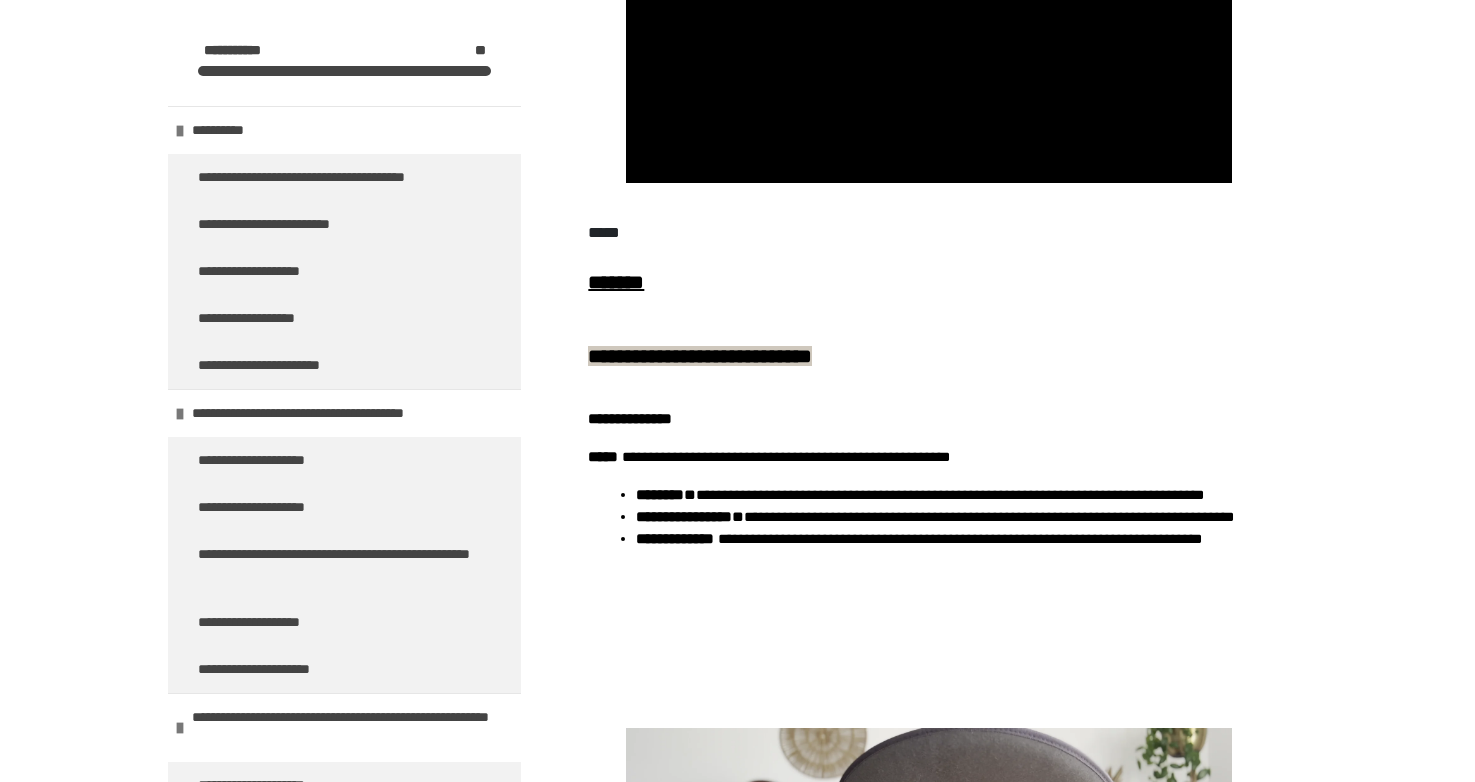 click on "******" at bounding box center [928, 283] 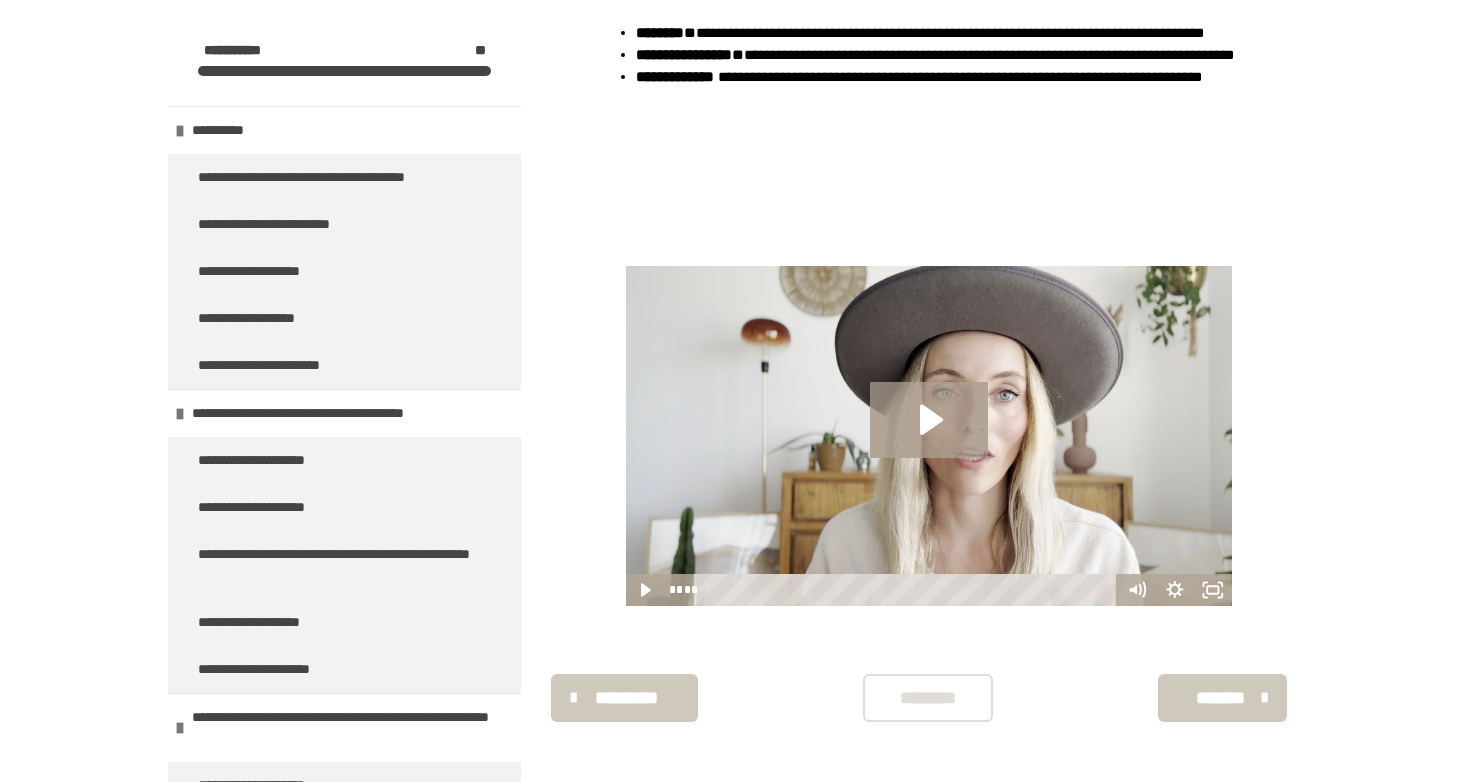 scroll, scrollTop: 2488, scrollLeft: 0, axis: vertical 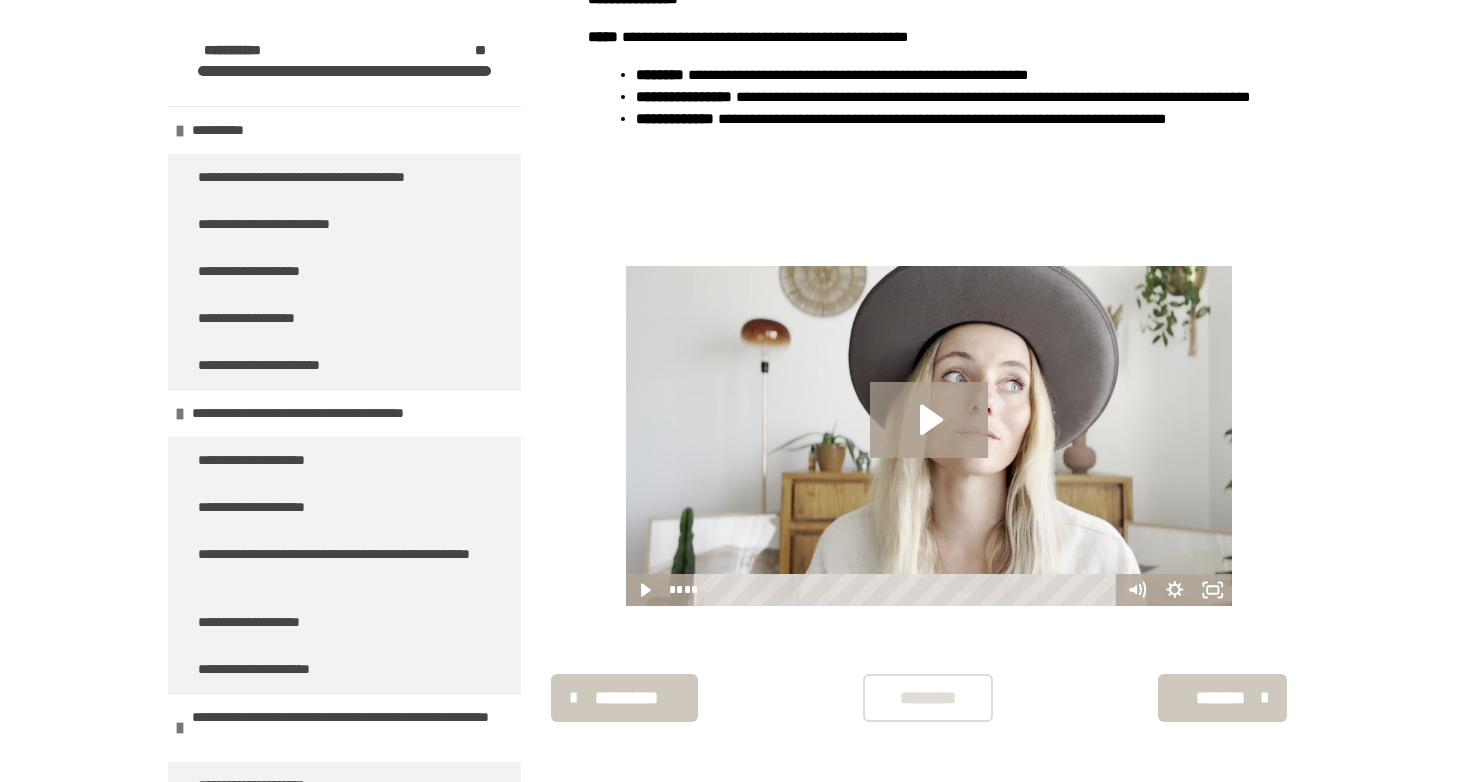 click on "*******" at bounding box center (1222, 698) 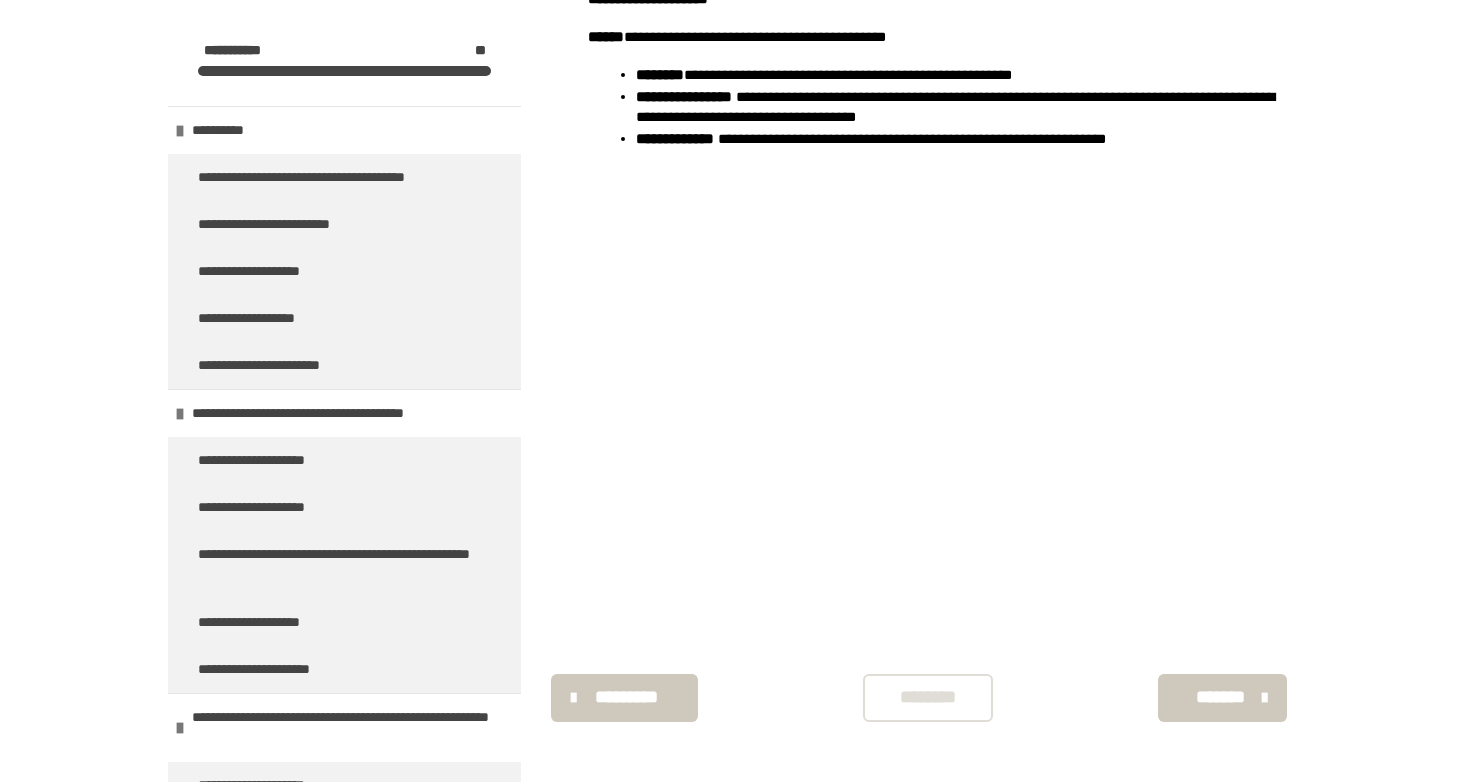 scroll, scrollTop: 1388, scrollLeft: 0, axis: vertical 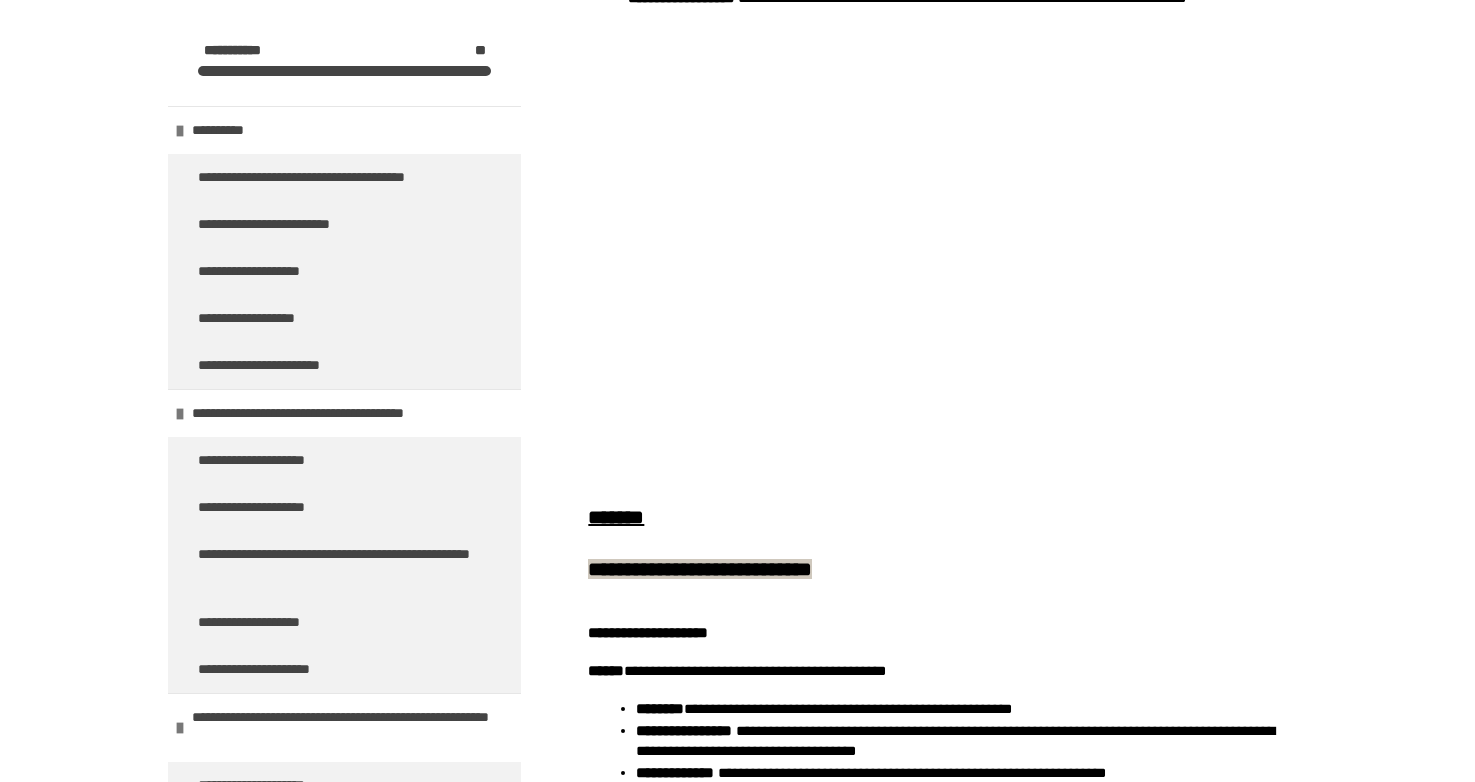 click on "**********" at bounding box center (929, 272) 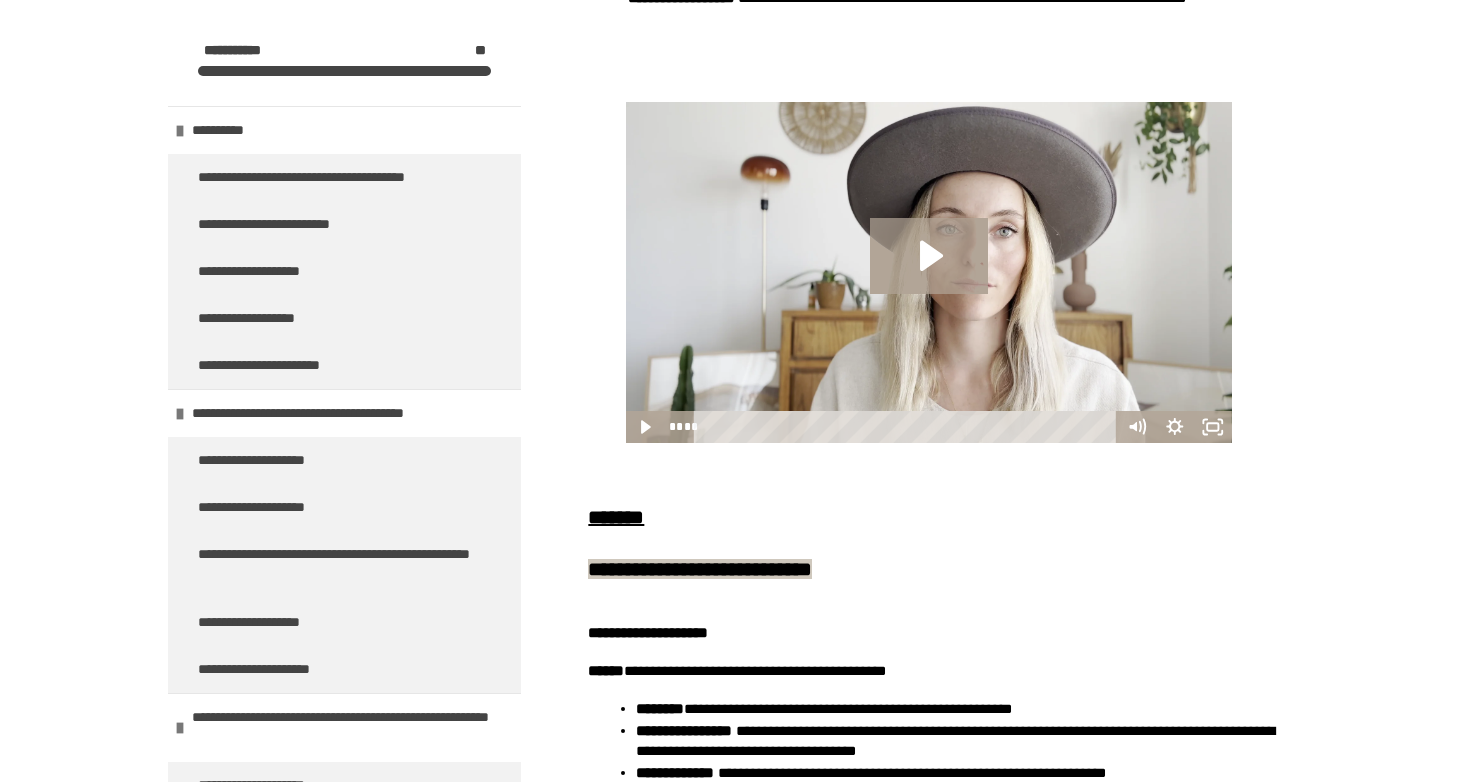 click on "**********" at bounding box center (929, 272) 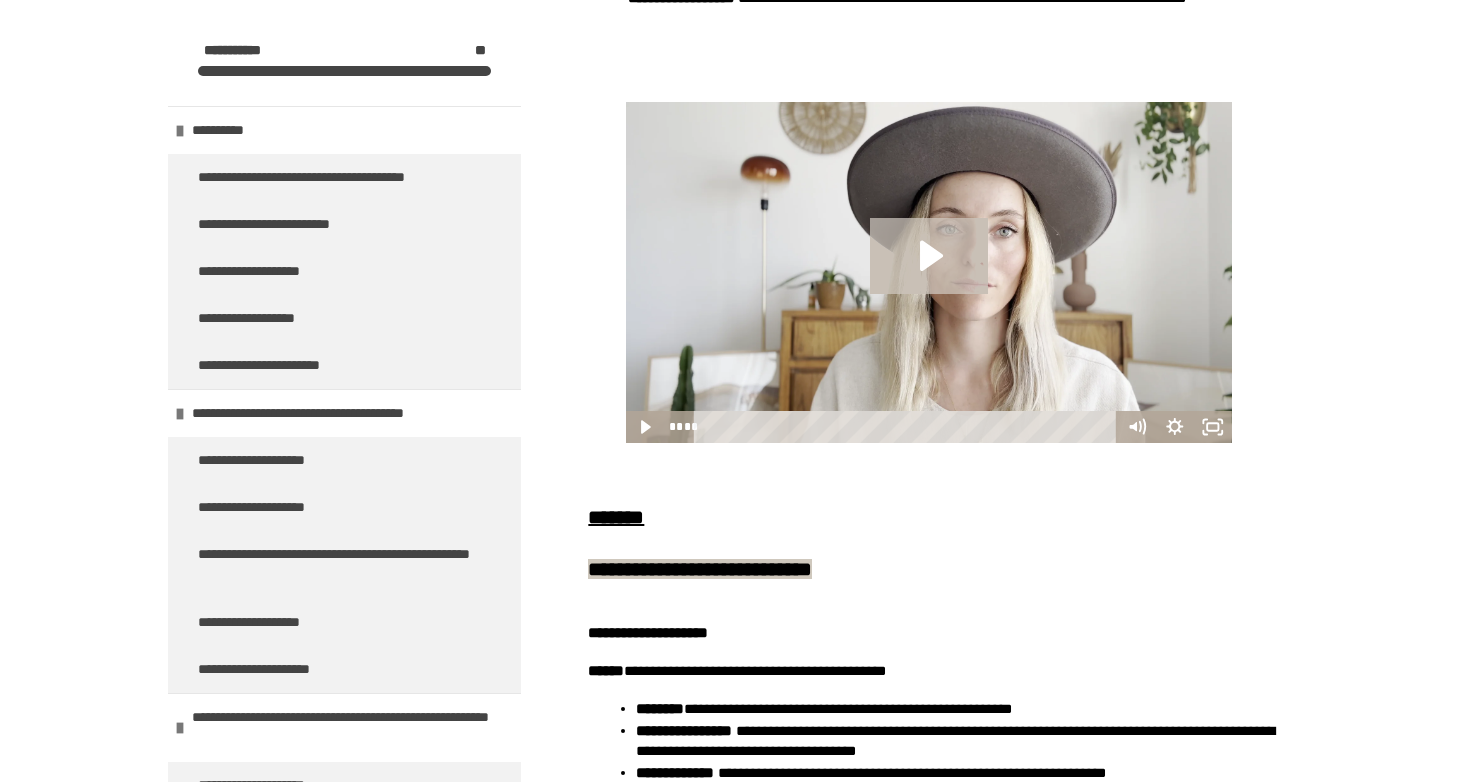 click 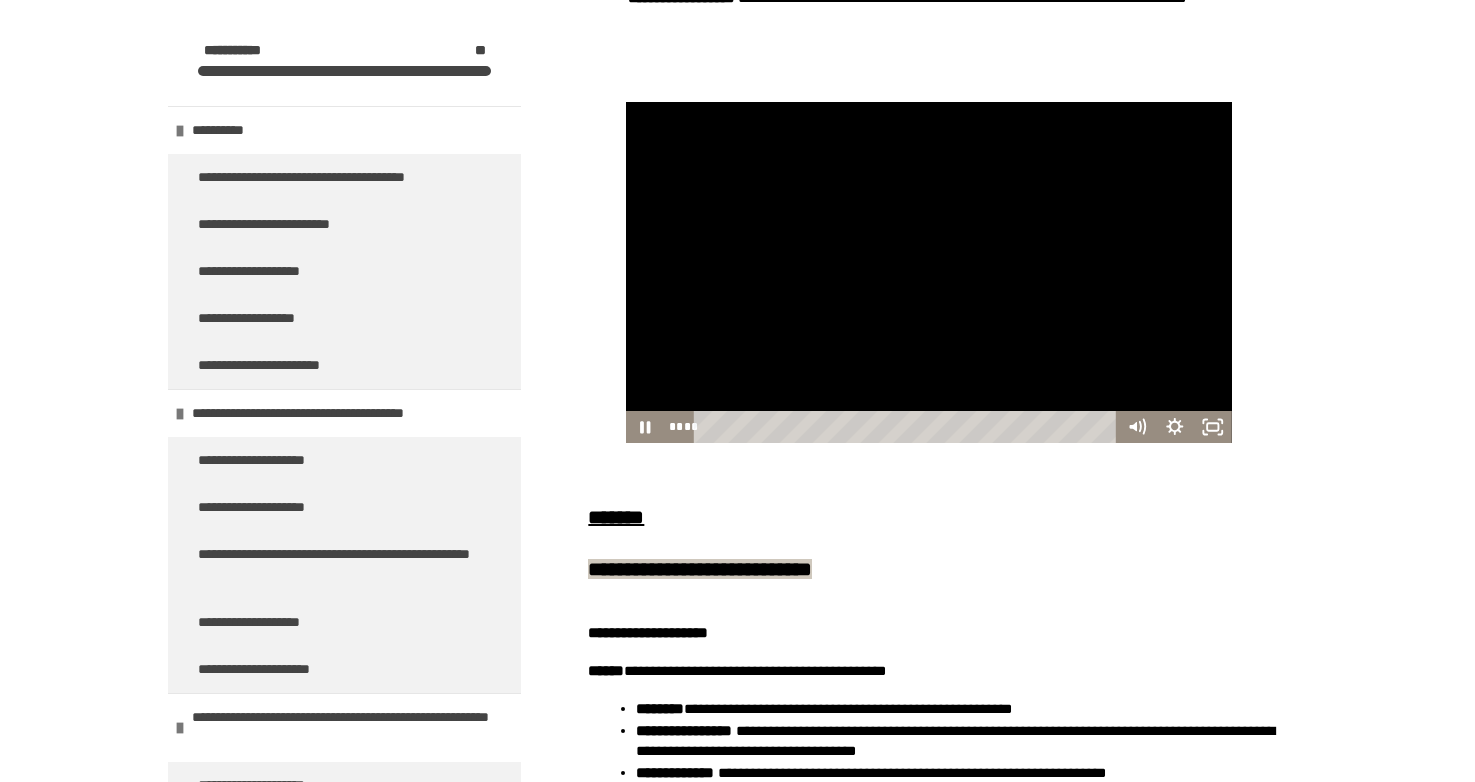 click at bounding box center [929, 272] 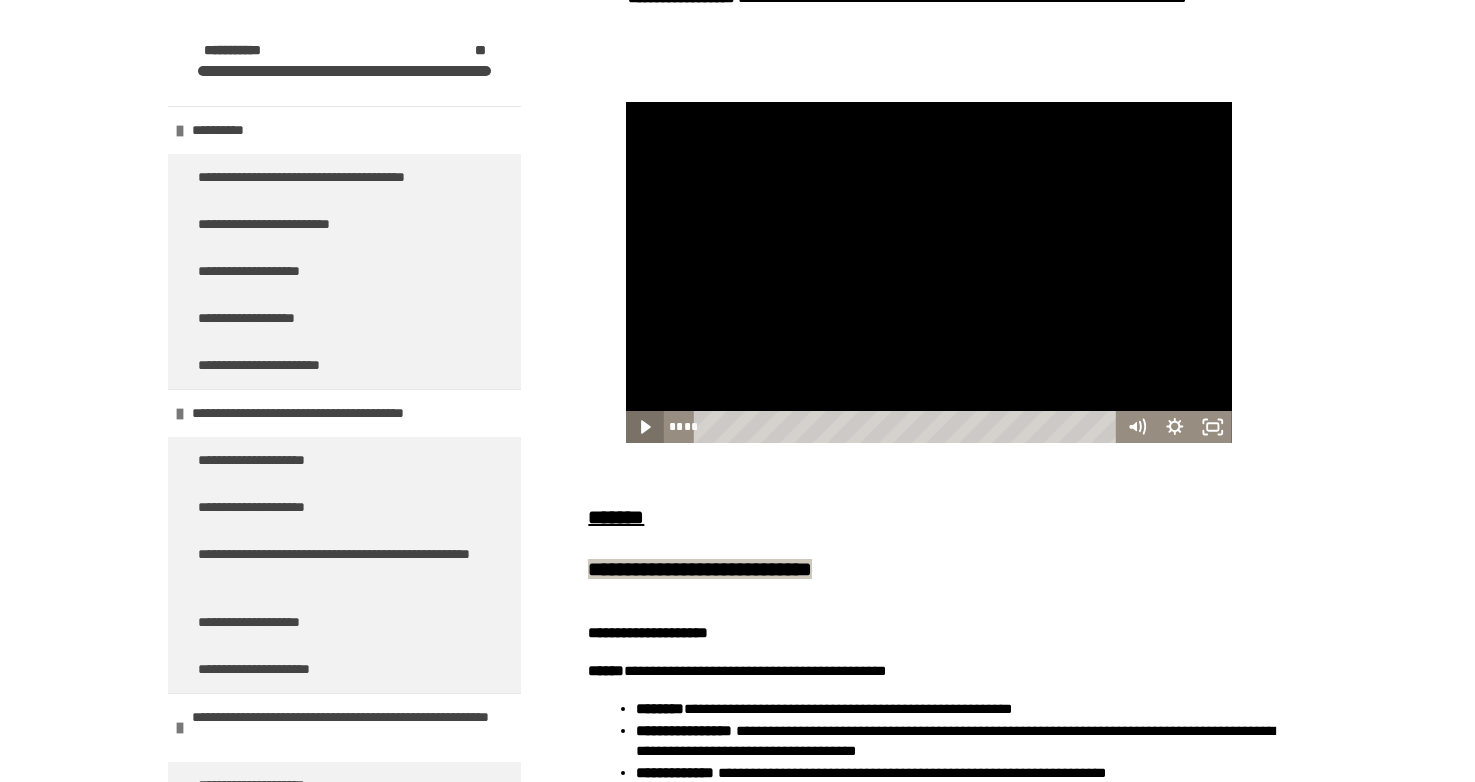 click 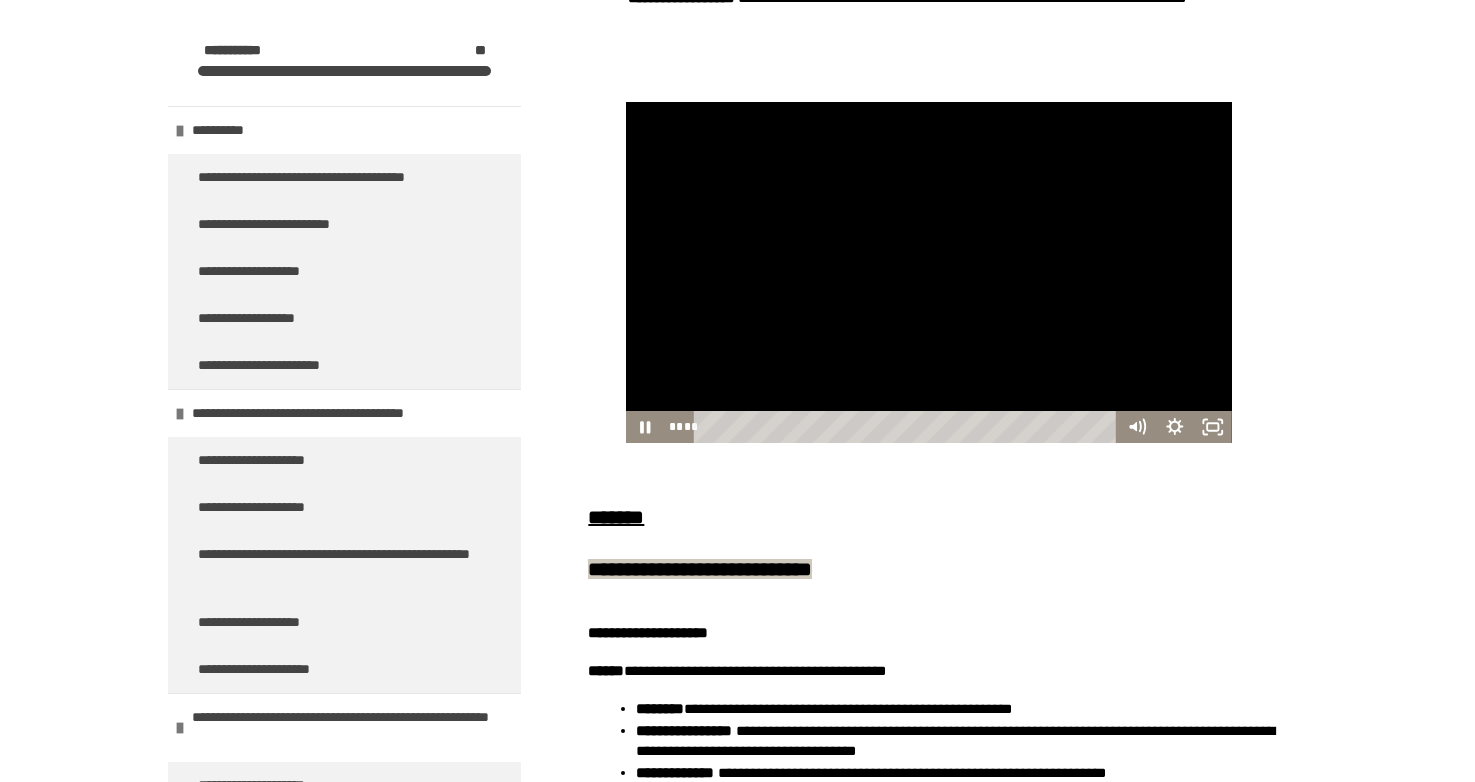 click at bounding box center (929, 272) 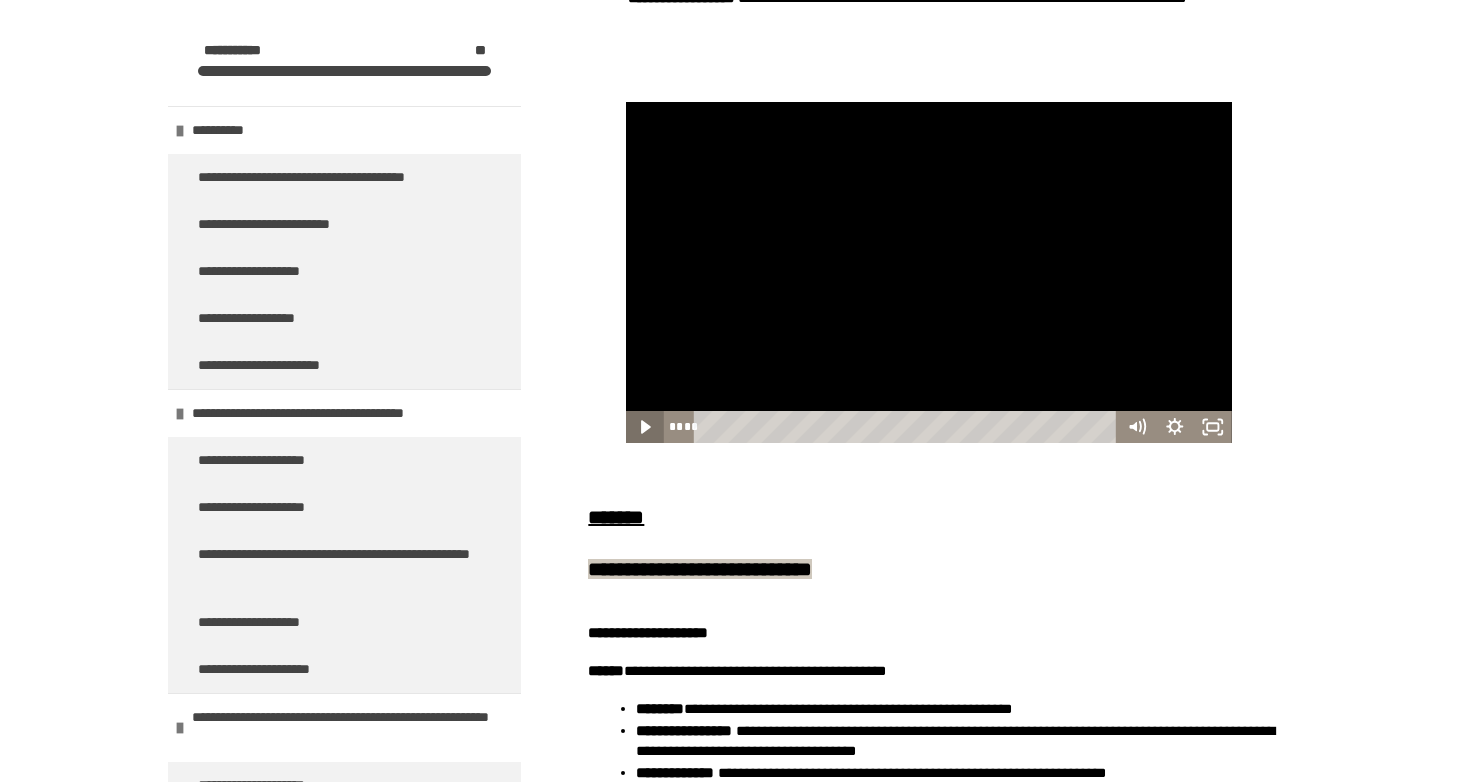 click 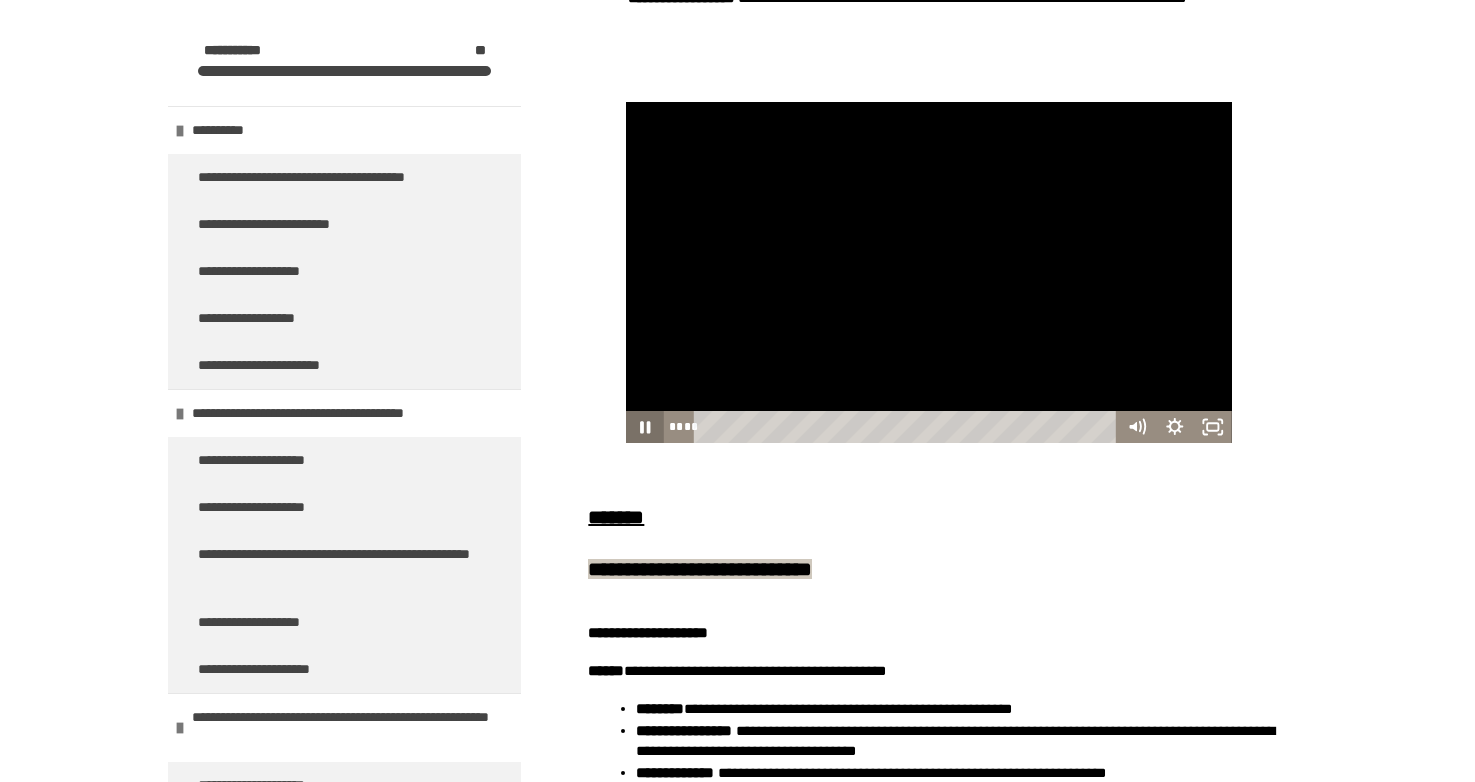click 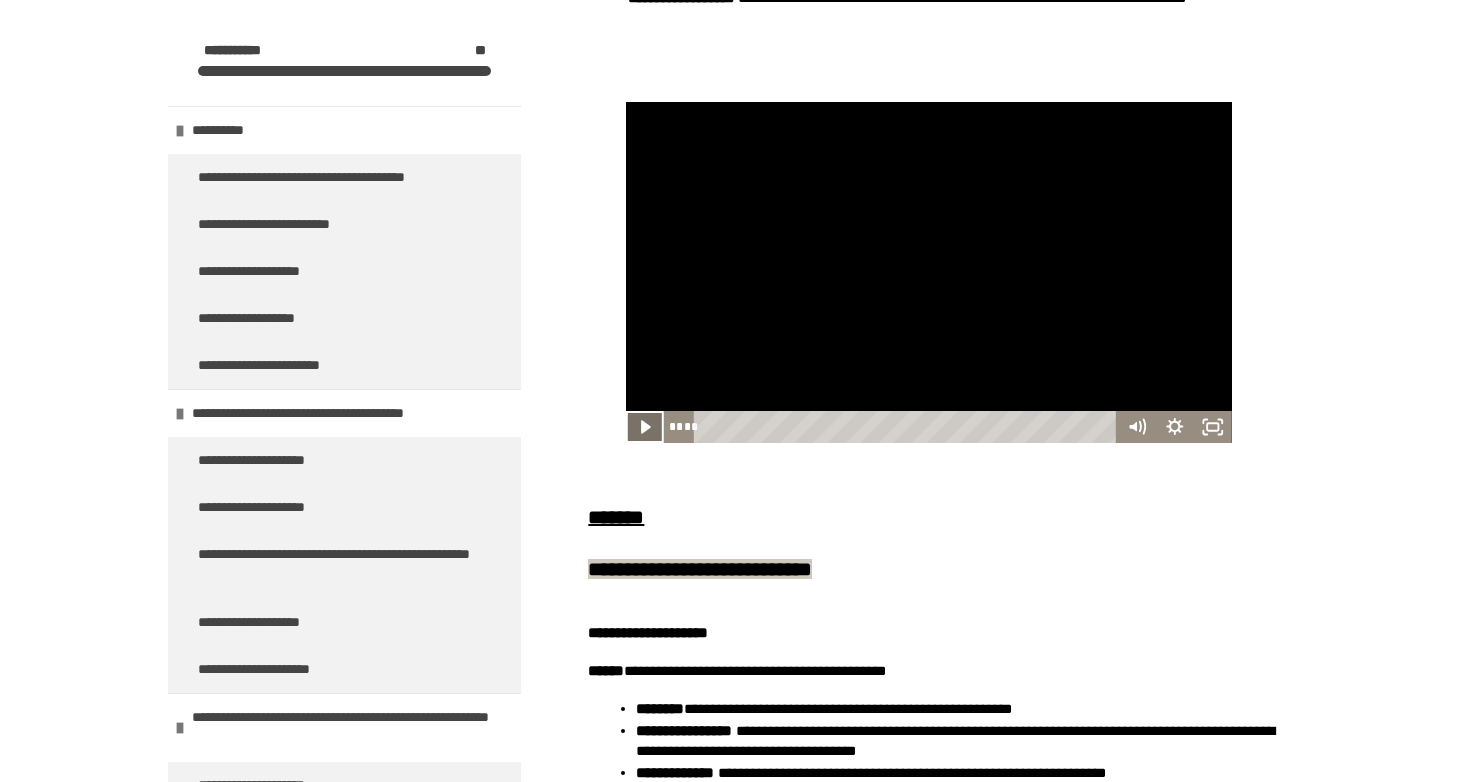 click 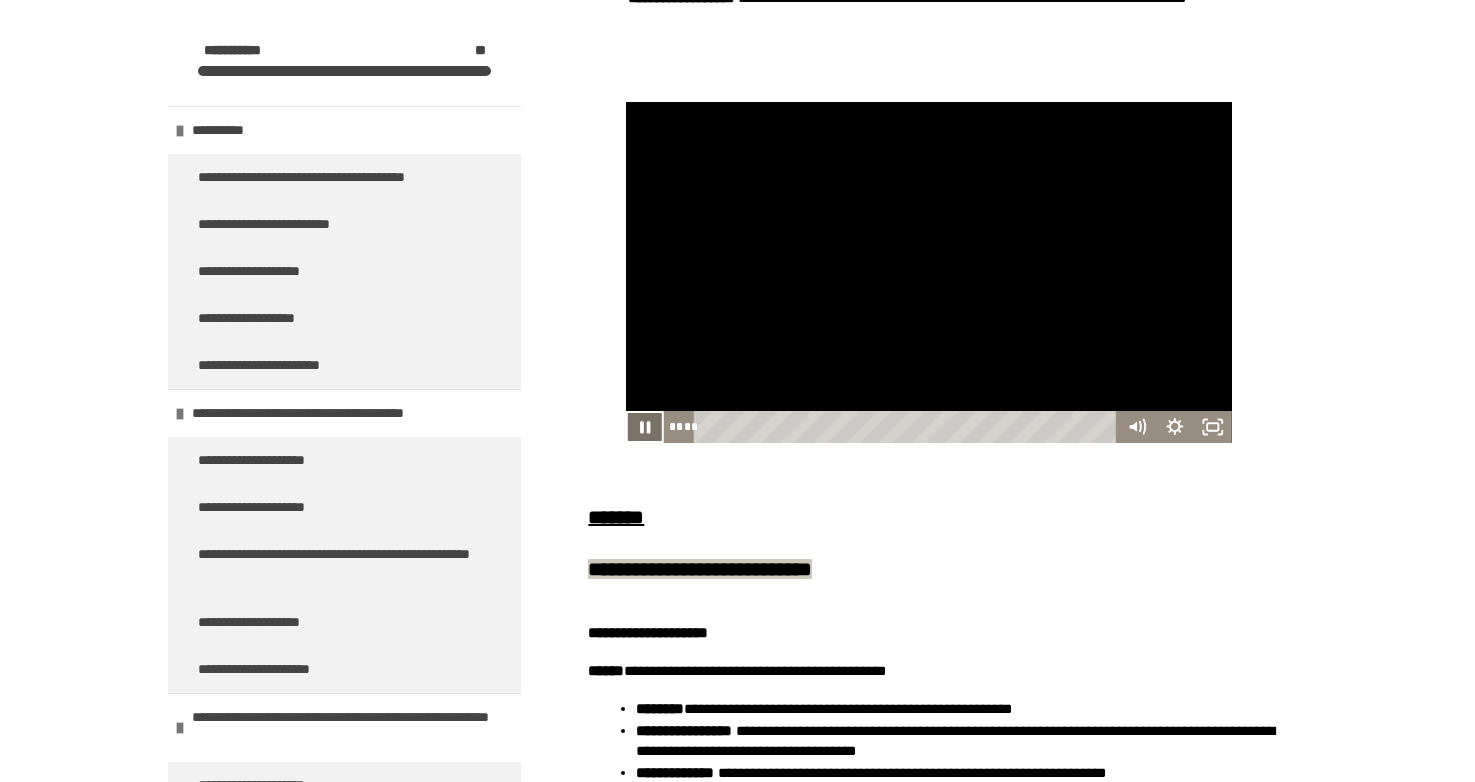 click 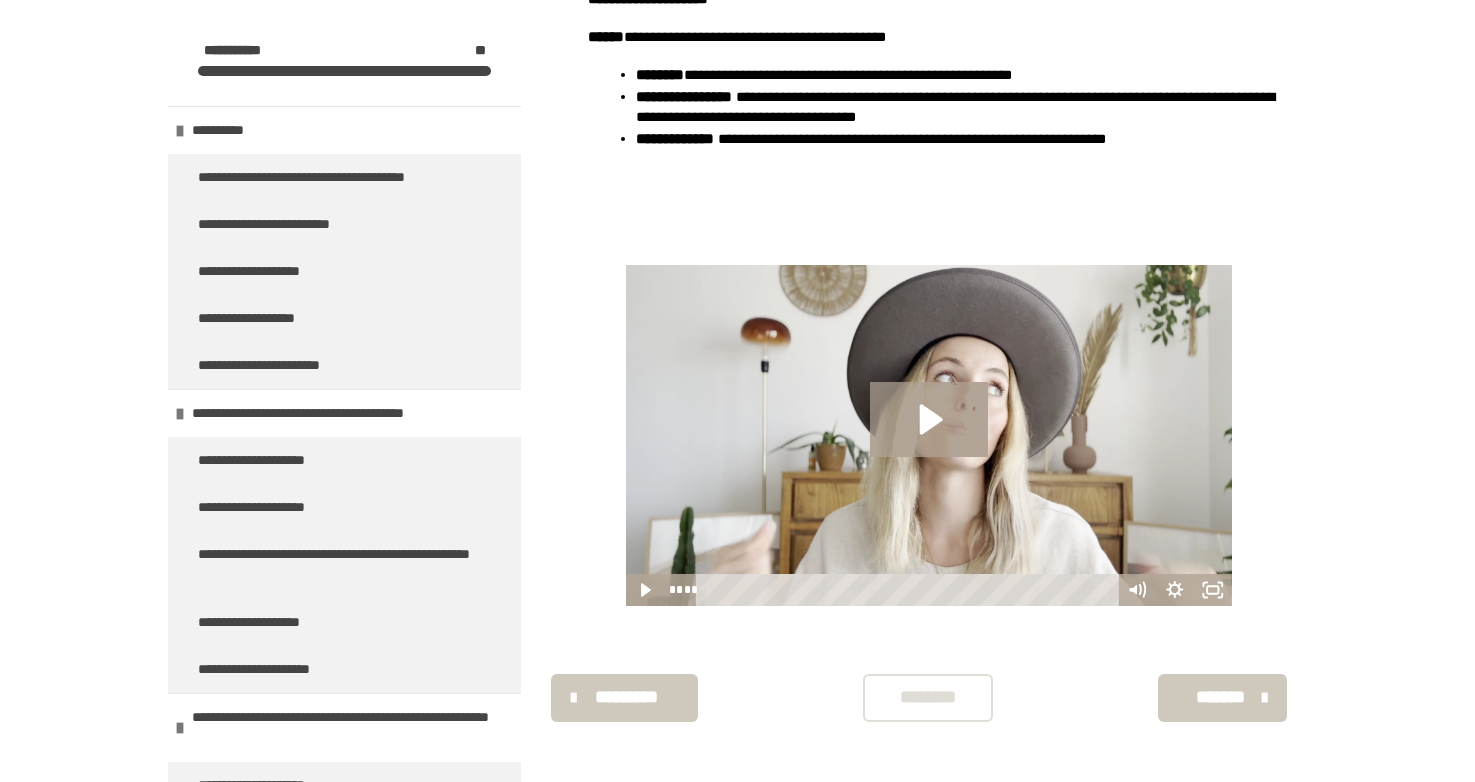 scroll, scrollTop: 2338, scrollLeft: 0, axis: vertical 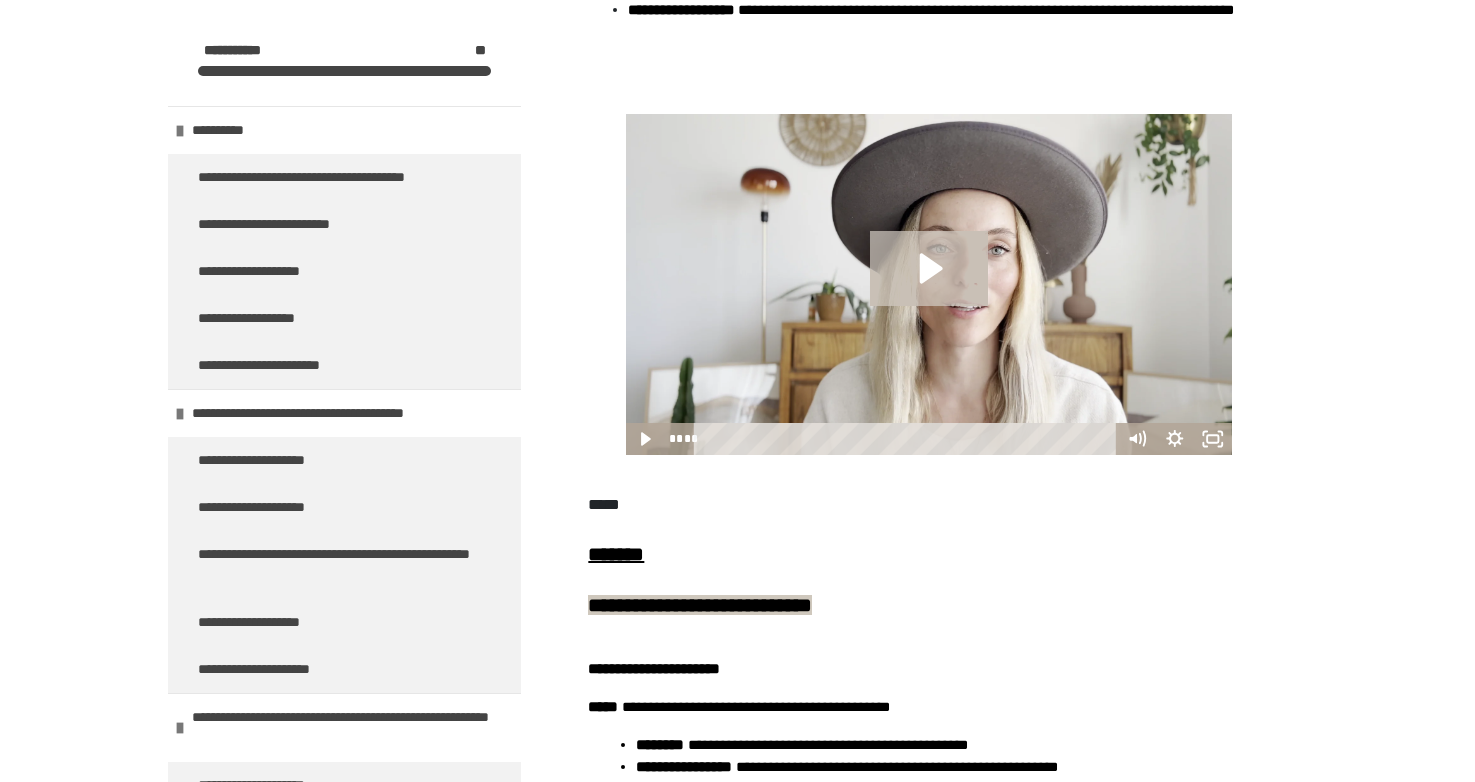 click 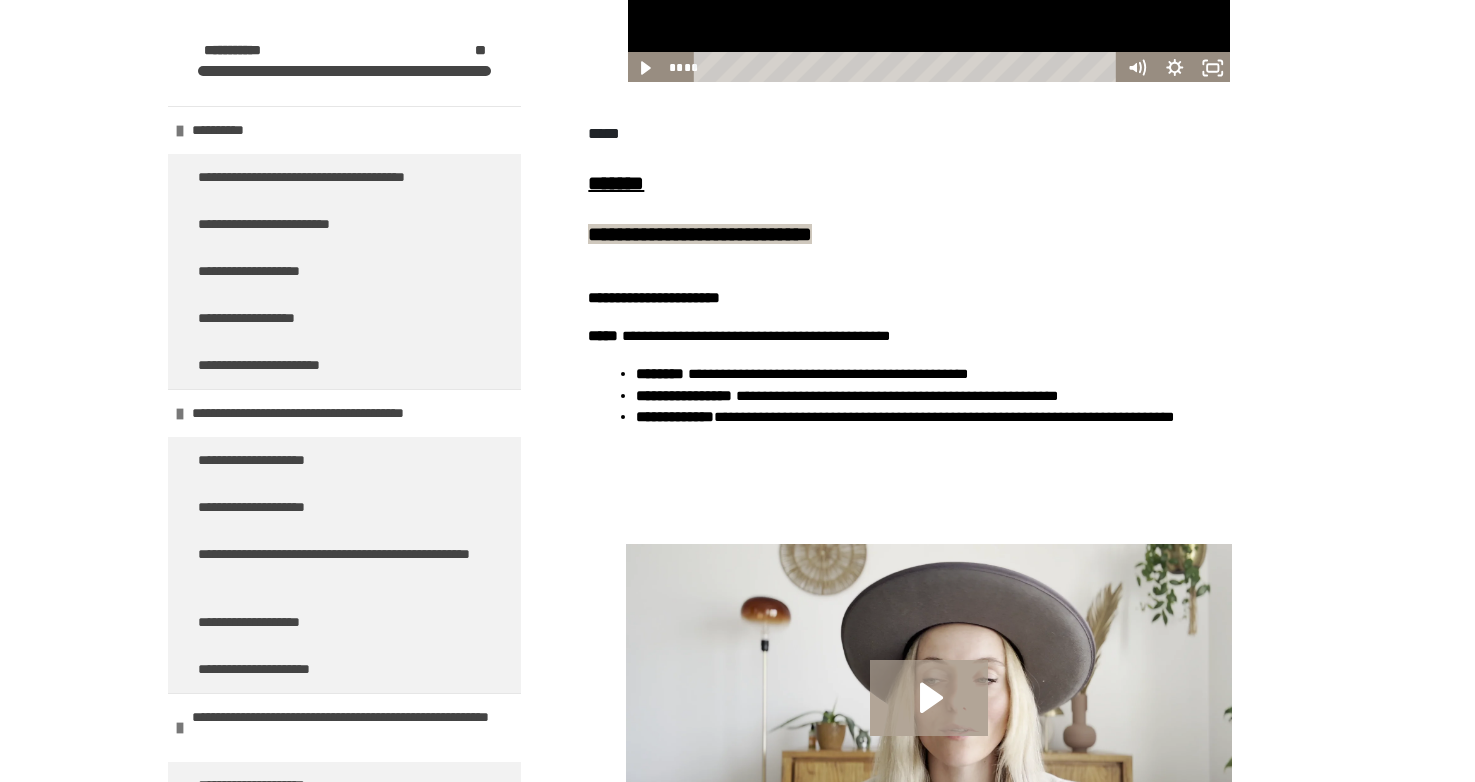 scroll, scrollTop: 1737, scrollLeft: 0, axis: vertical 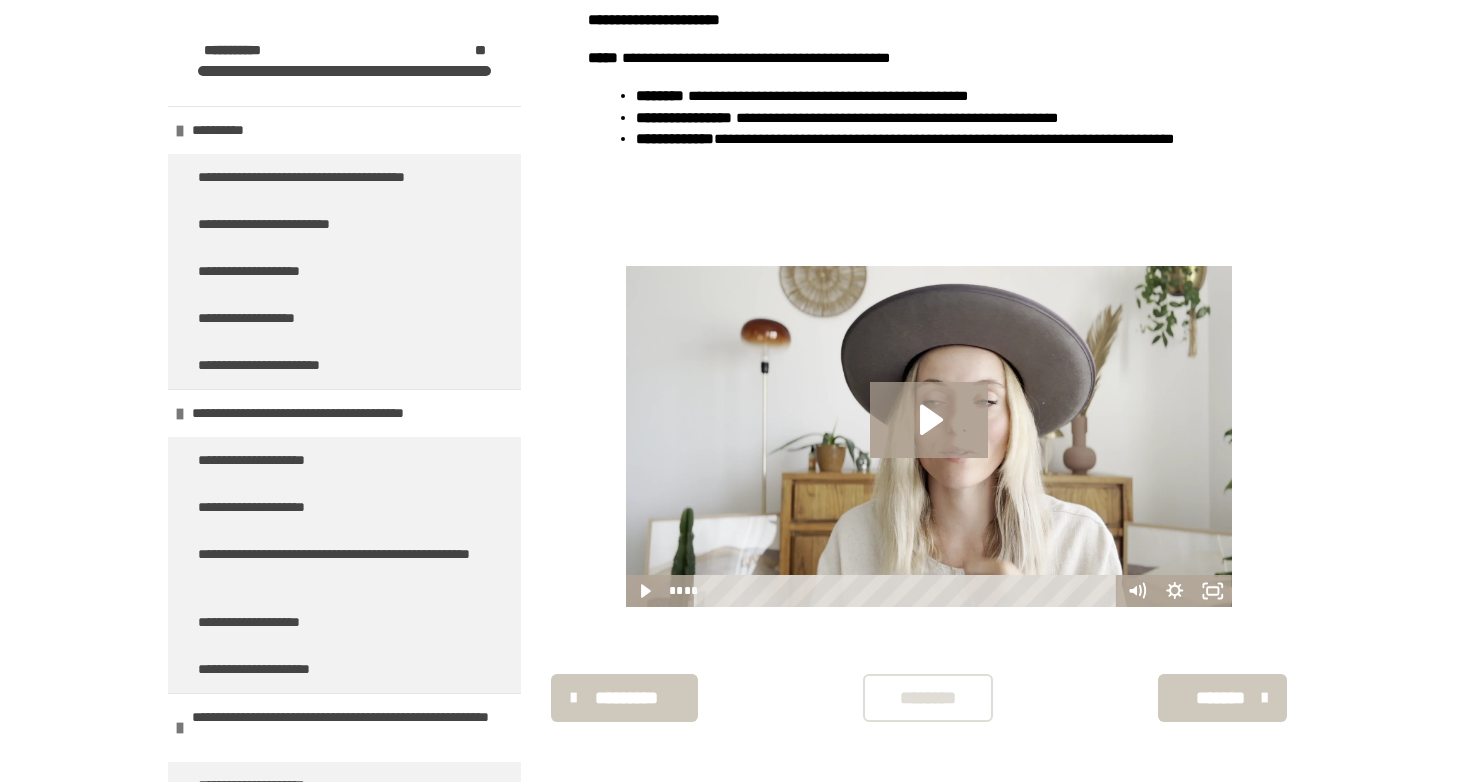 click on "*******" at bounding box center (1220, 698) 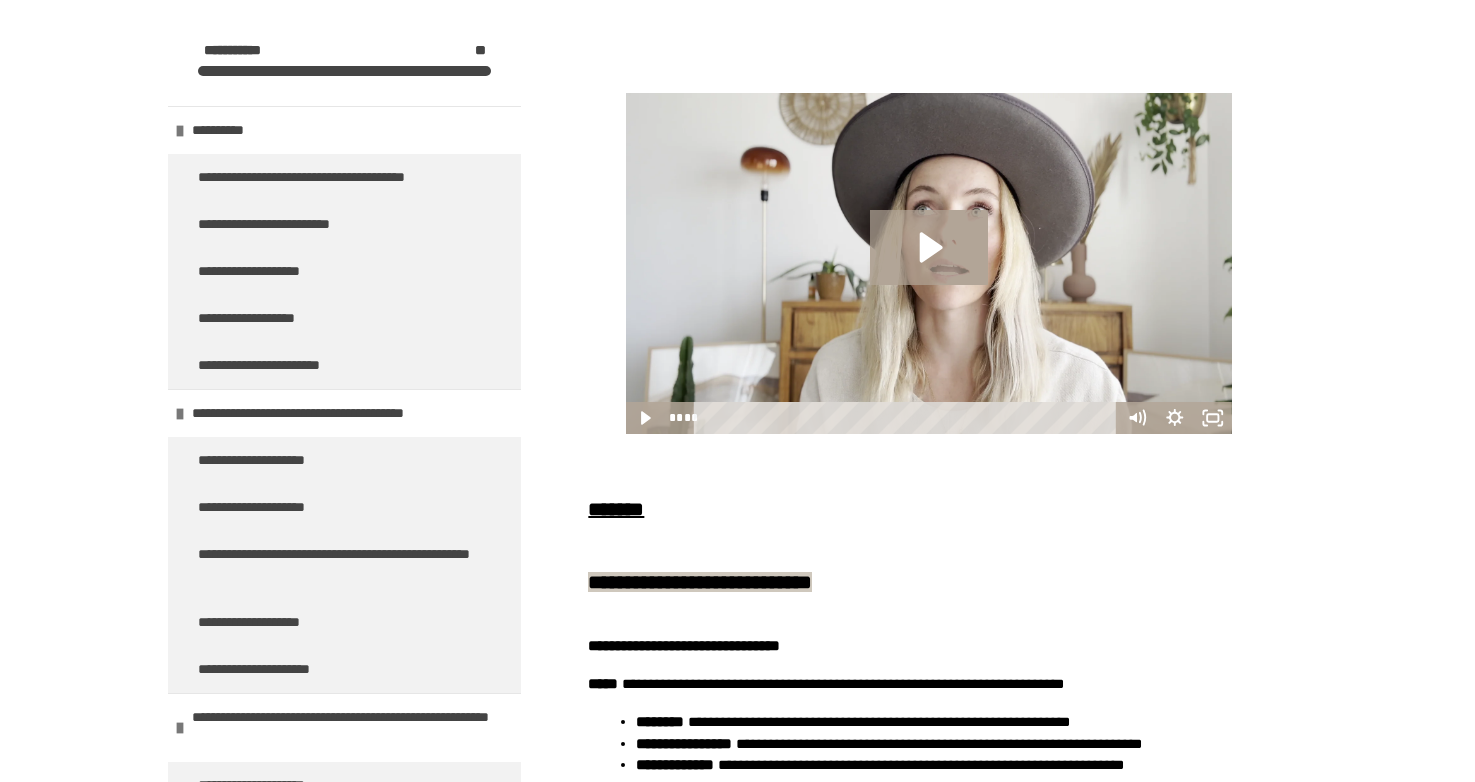 type 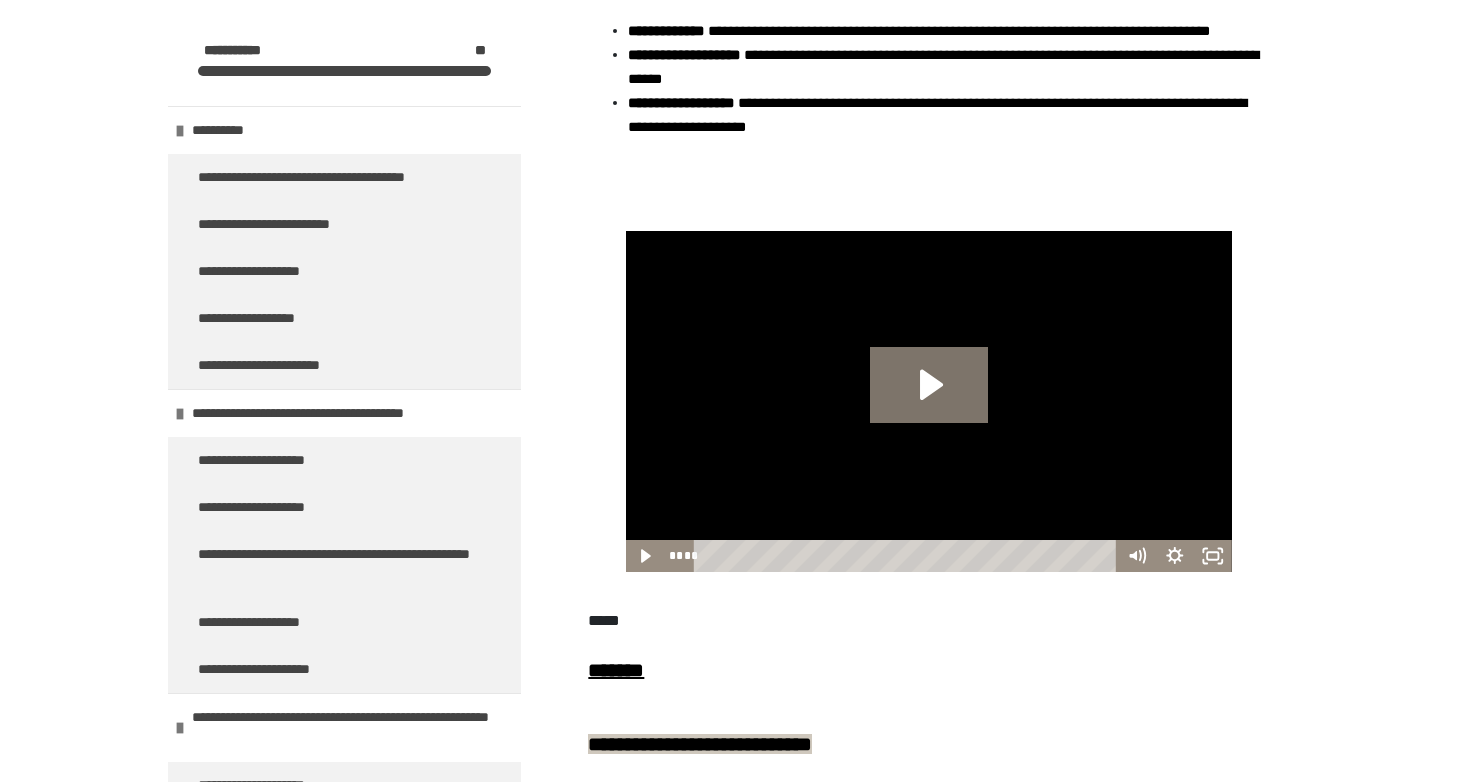 scroll, scrollTop: 1270, scrollLeft: 0, axis: vertical 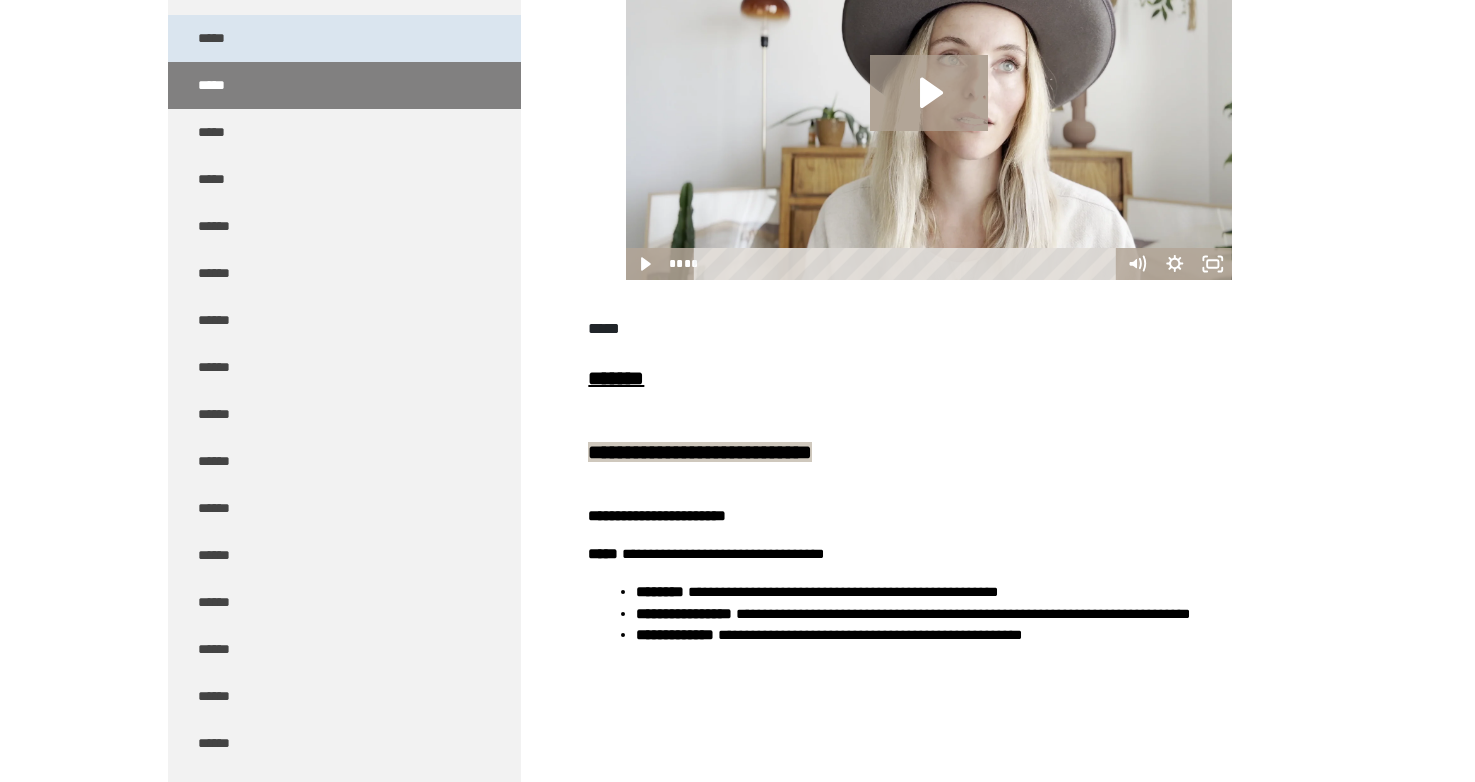 click on "*****" at bounding box center (344, 38) 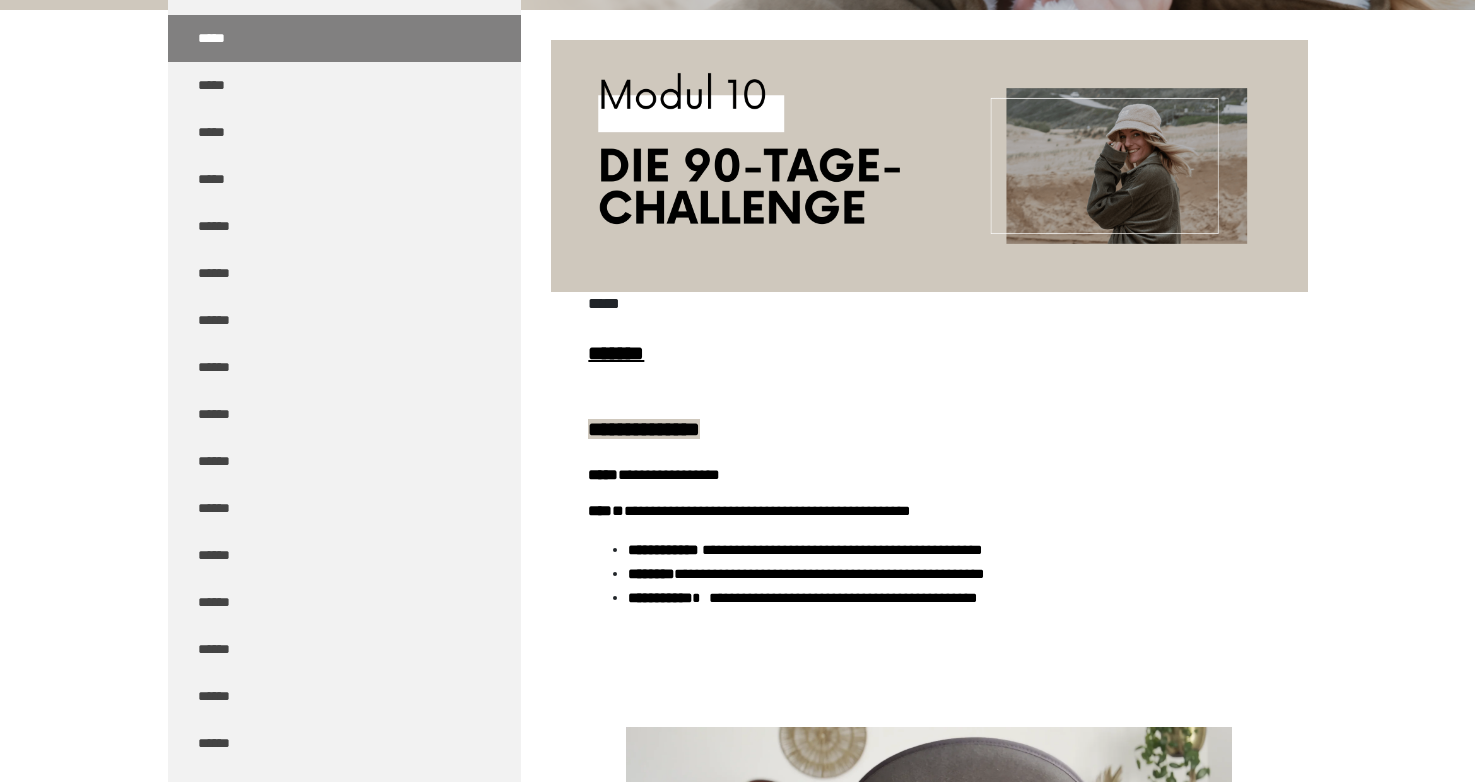 click on "**********" at bounding box center (928, 464) 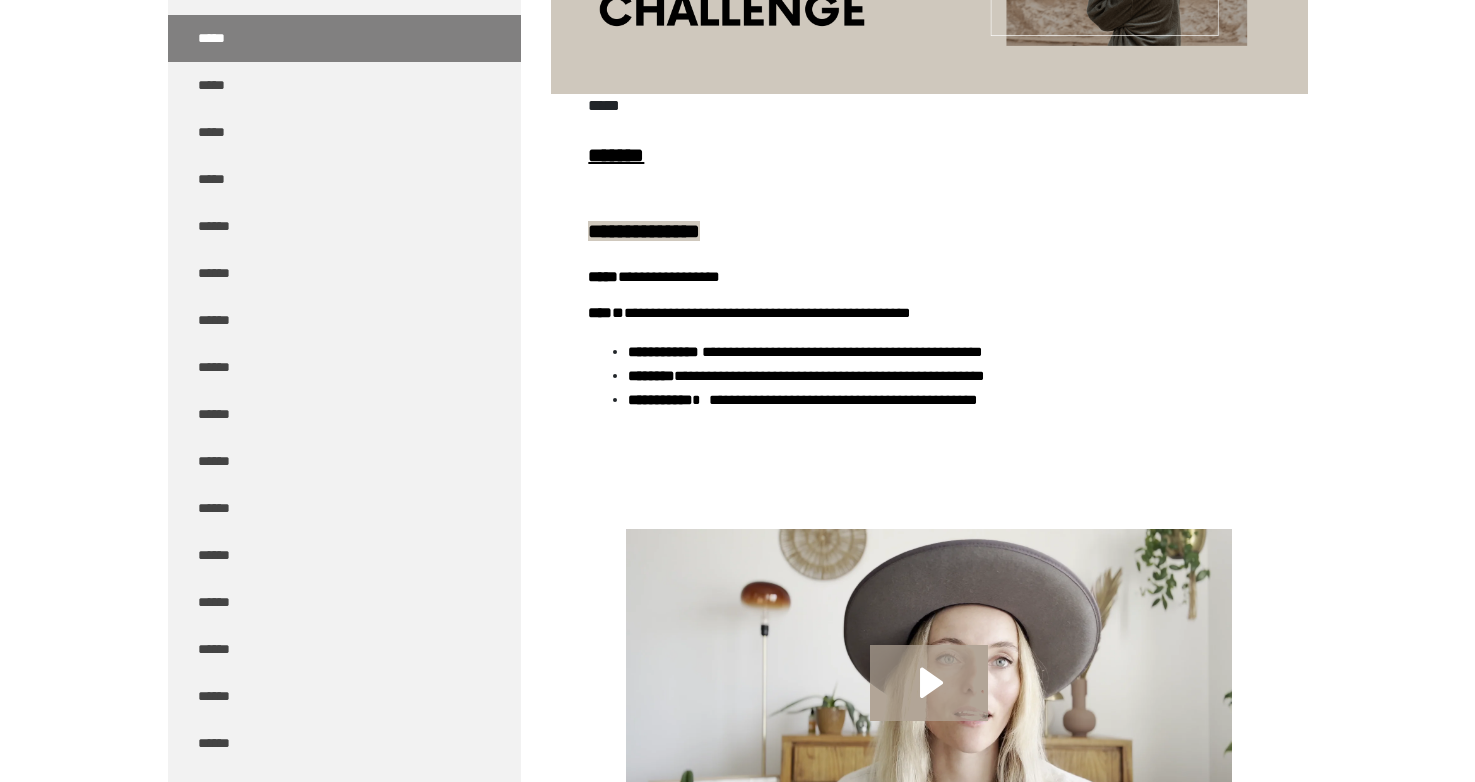 scroll, scrollTop: 467, scrollLeft: 0, axis: vertical 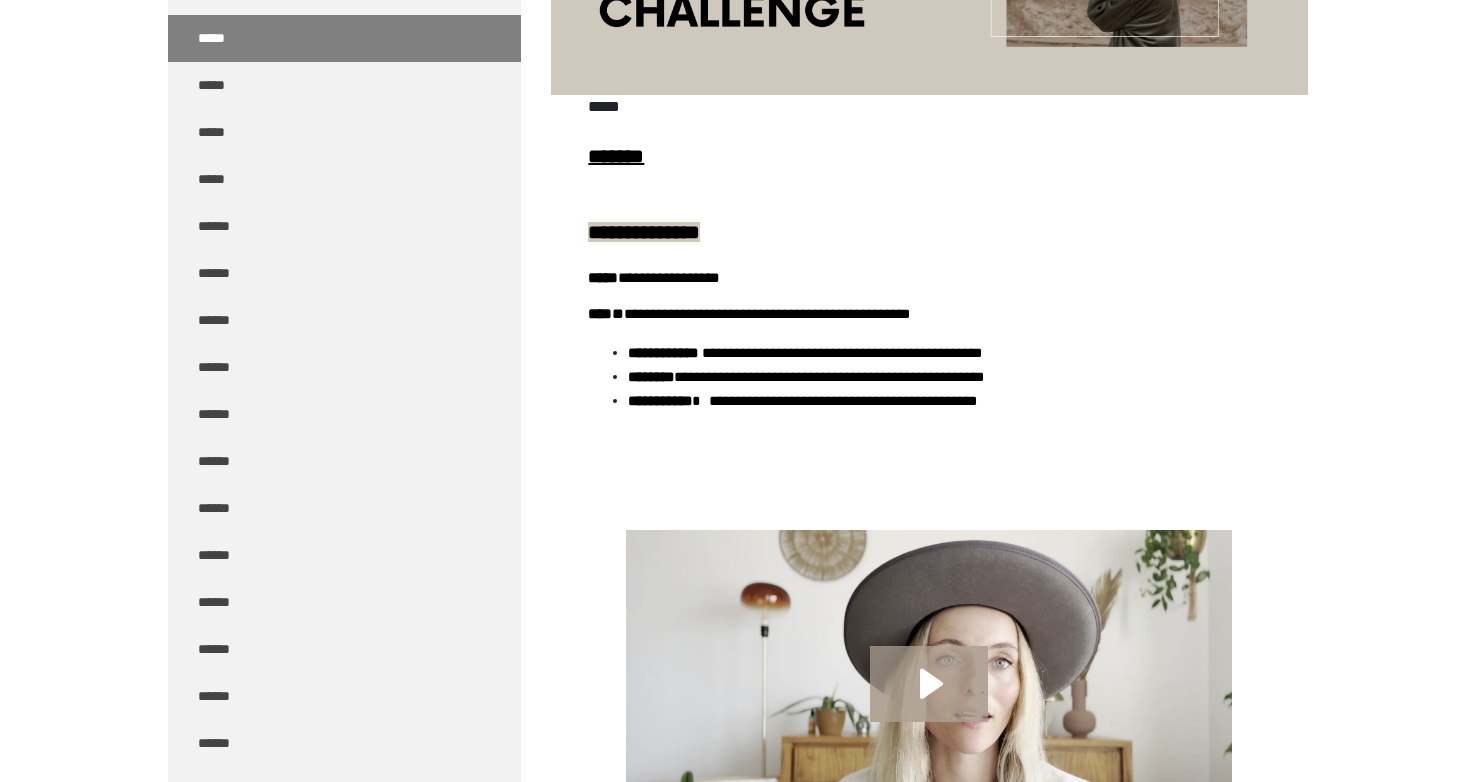 click on "**********" at bounding box center [928, 274] 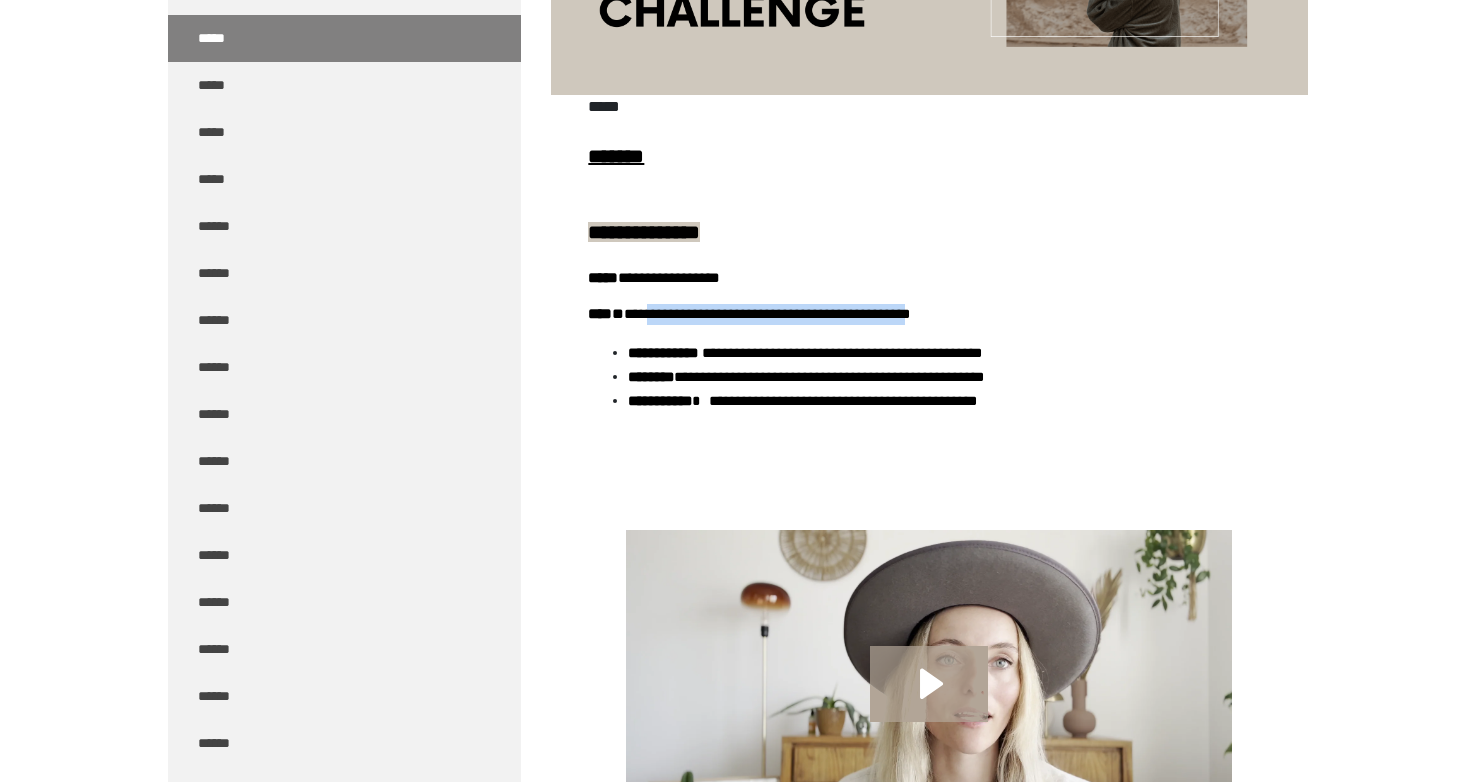 drag, startPoint x: 940, startPoint y: 309, endPoint x: 659, endPoint y: 326, distance: 281.51376 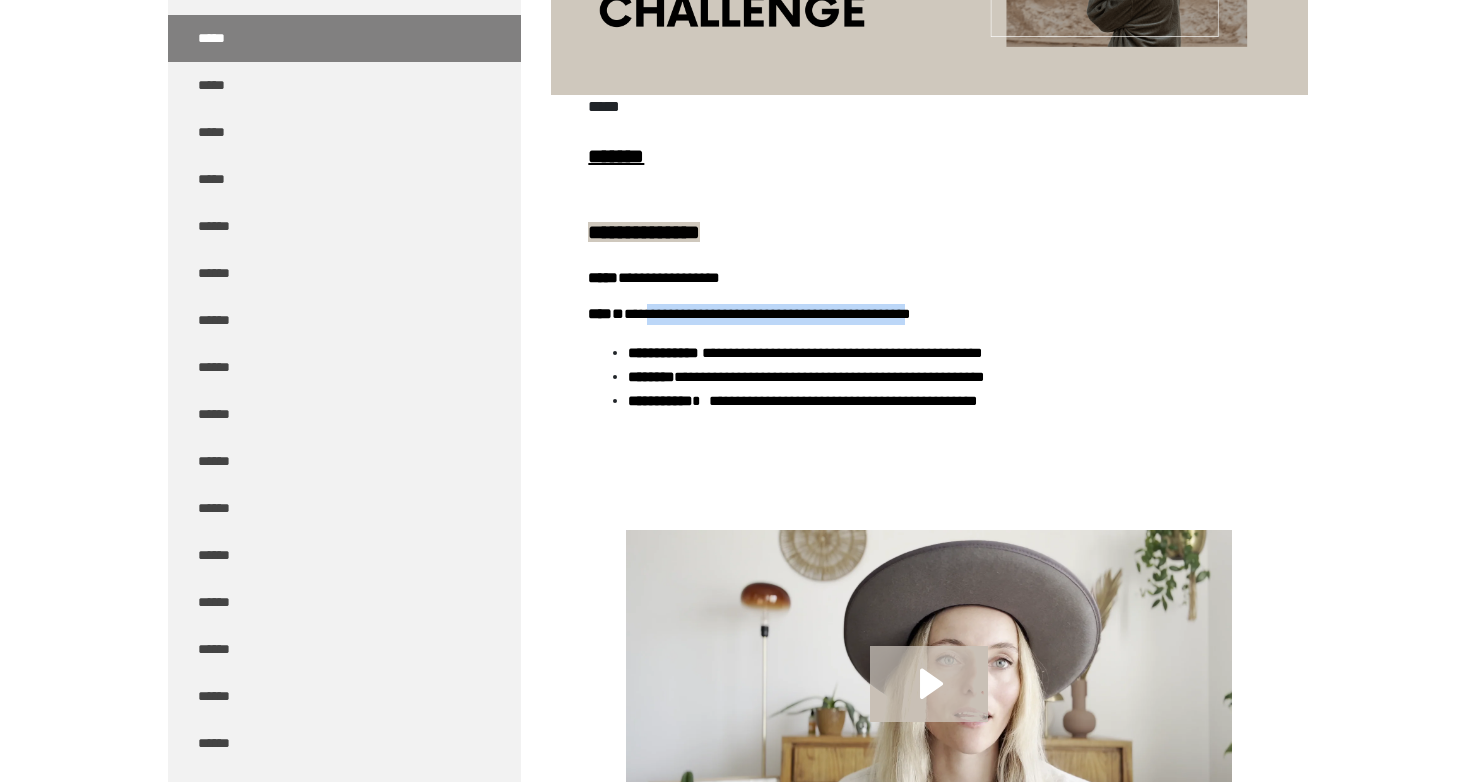 click 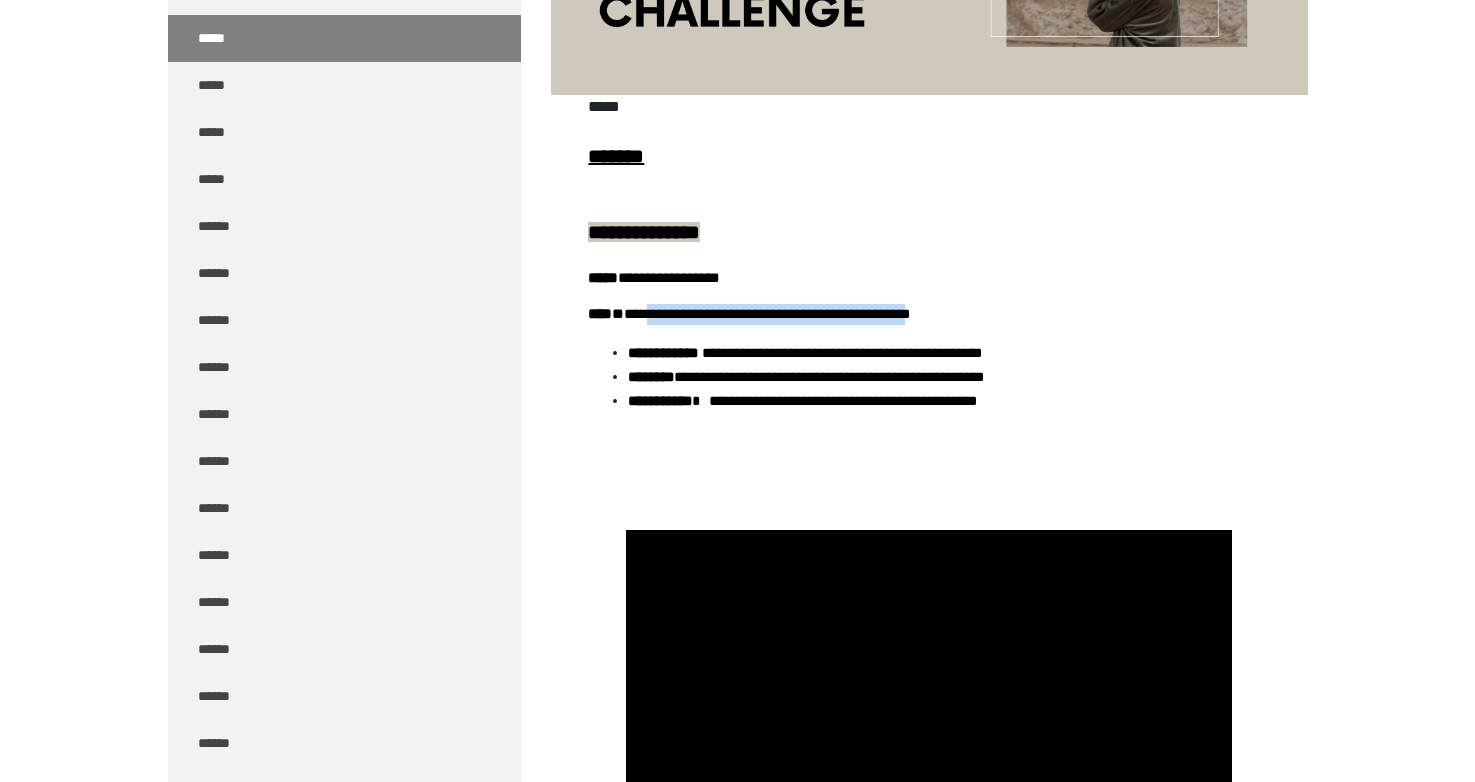 click on "**********" at bounding box center [929, 293] 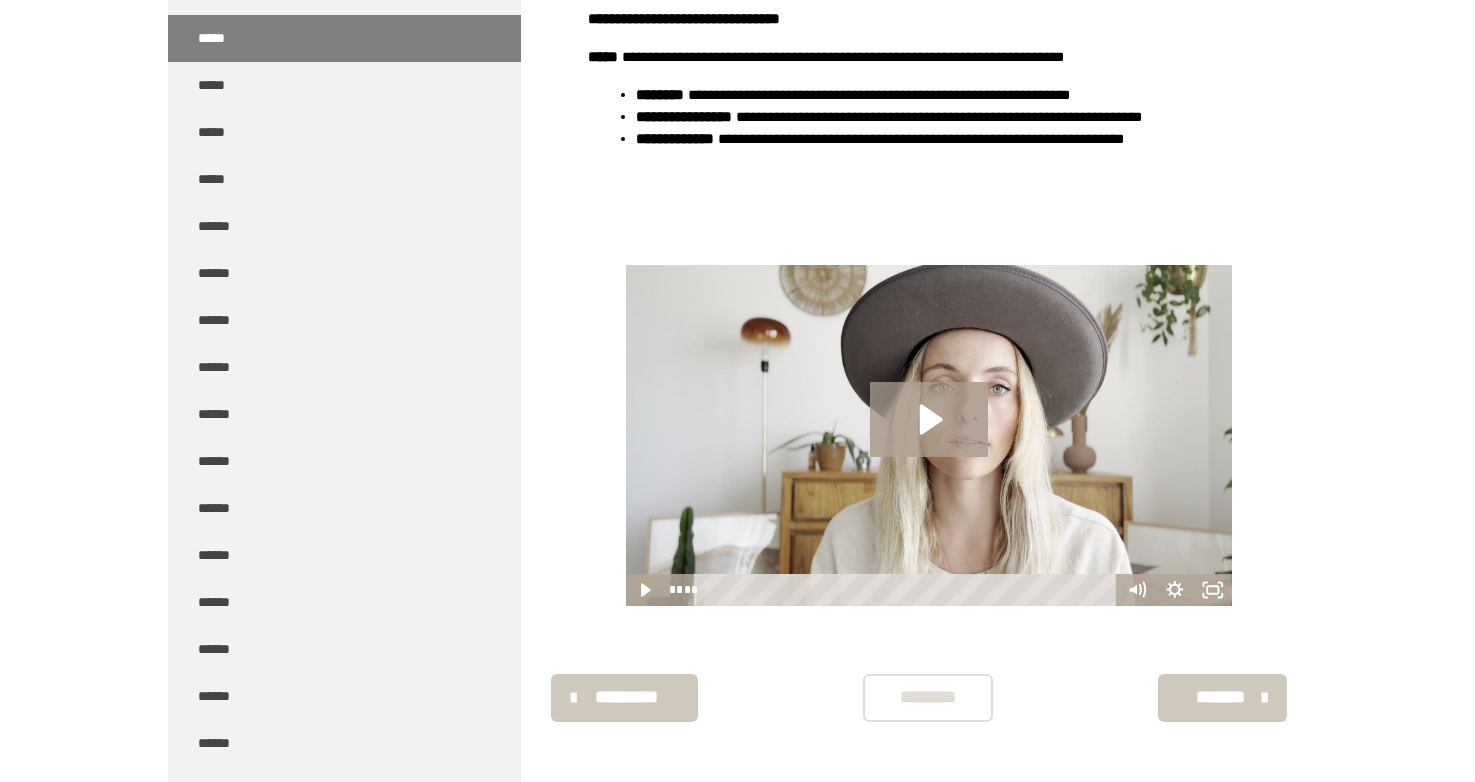 scroll, scrollTop: 2338, scrollLeft: 0, axis: vertical 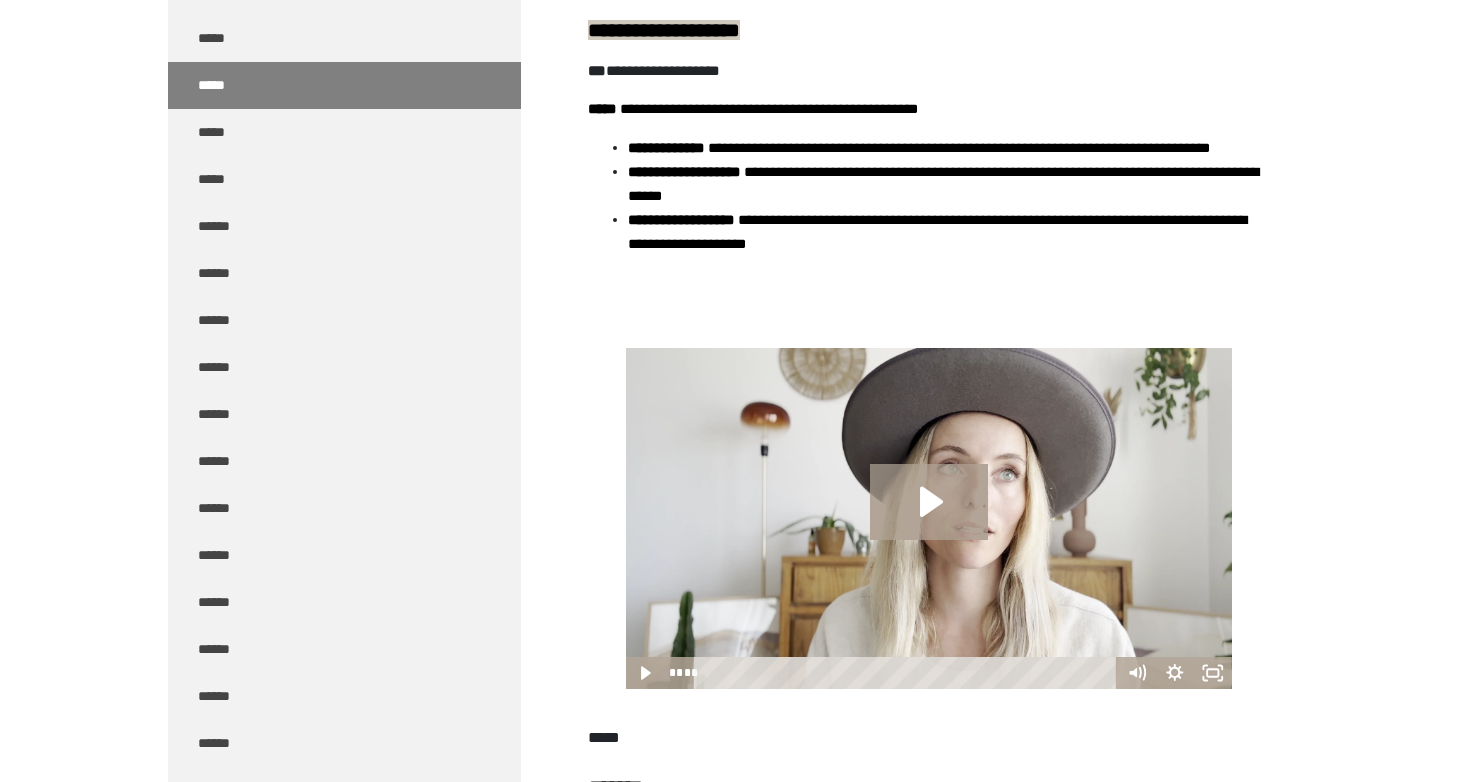 click on "**********" at bounding box center [929, 518] 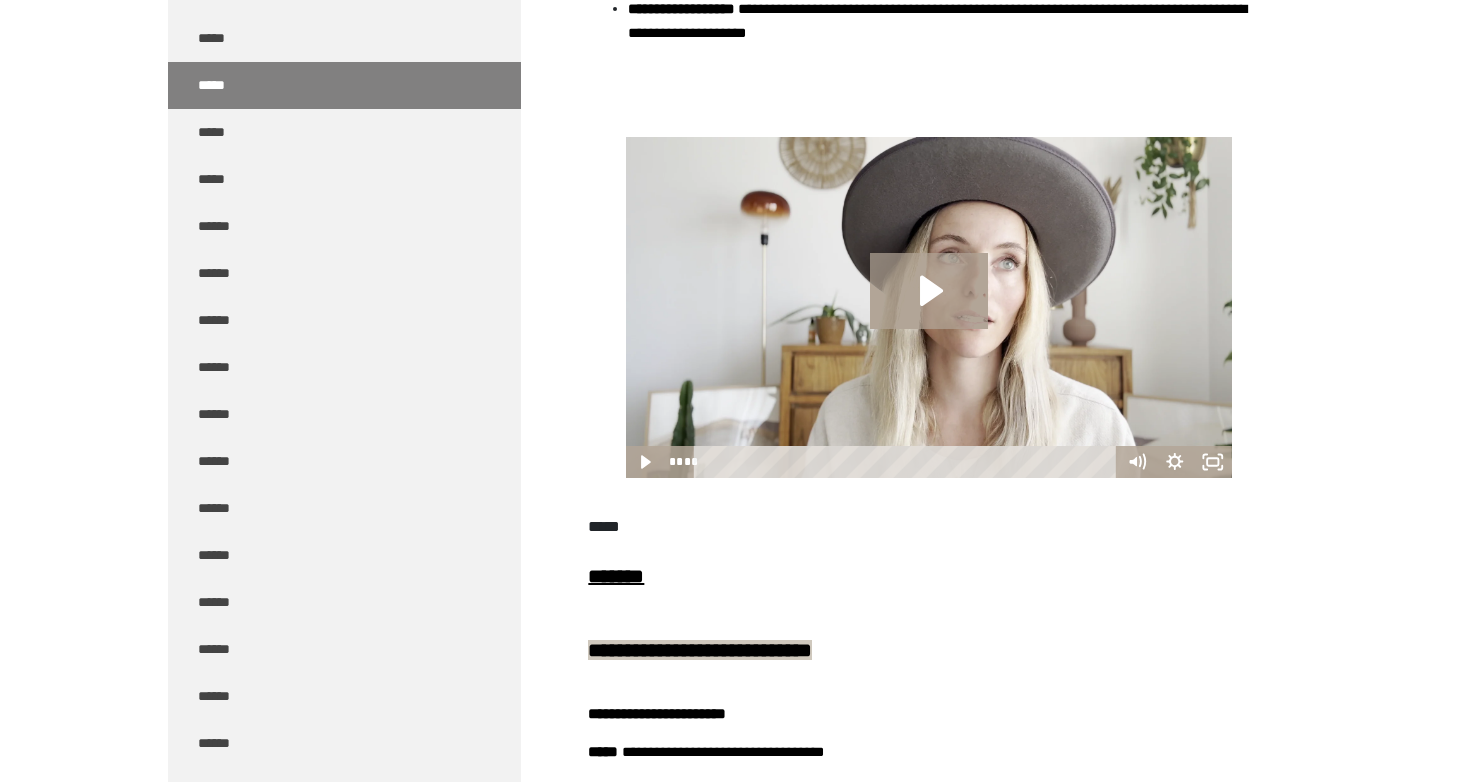 scroll, scrollTop: 1623, scrollLeft: 0, axis: vertical 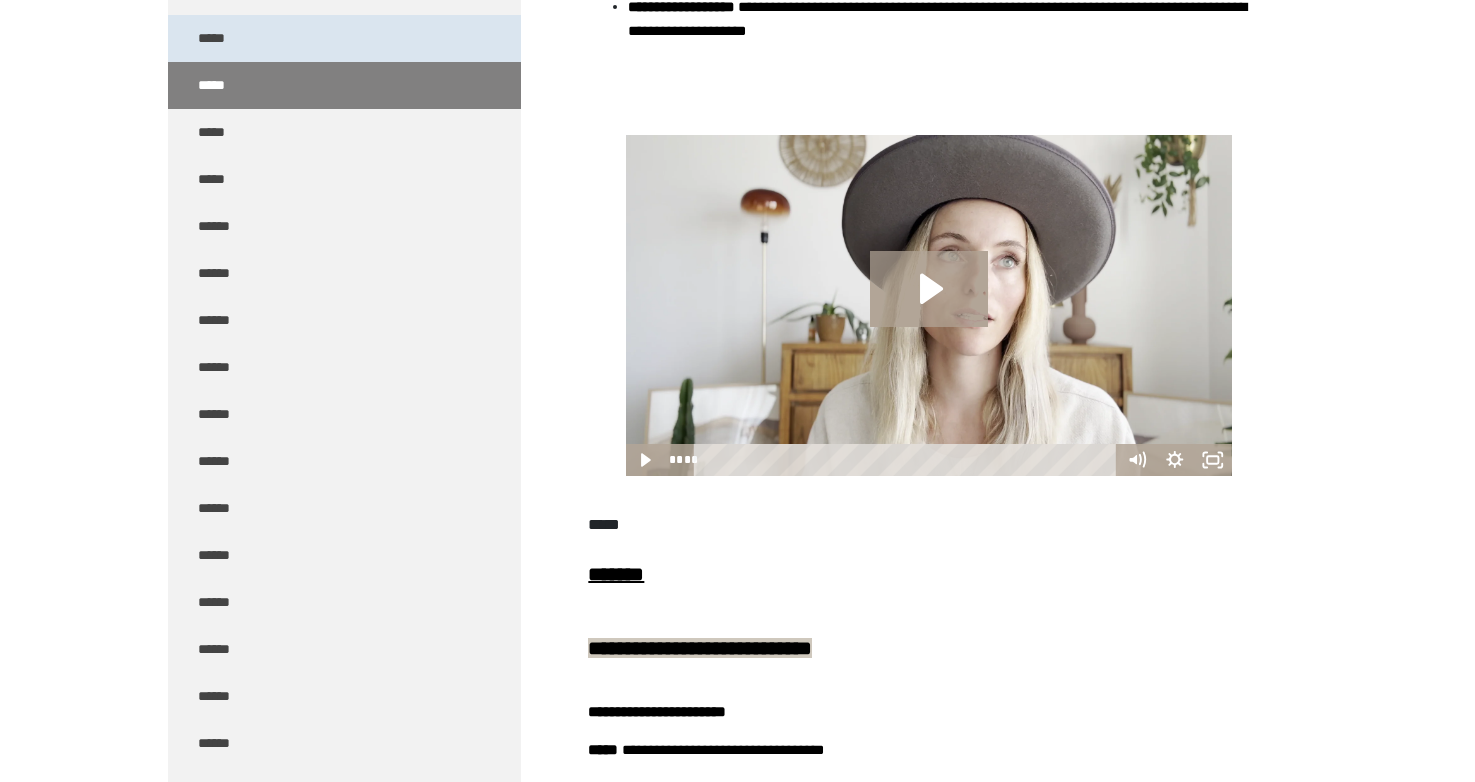 click on "*****" at bounding box center [344, 38] 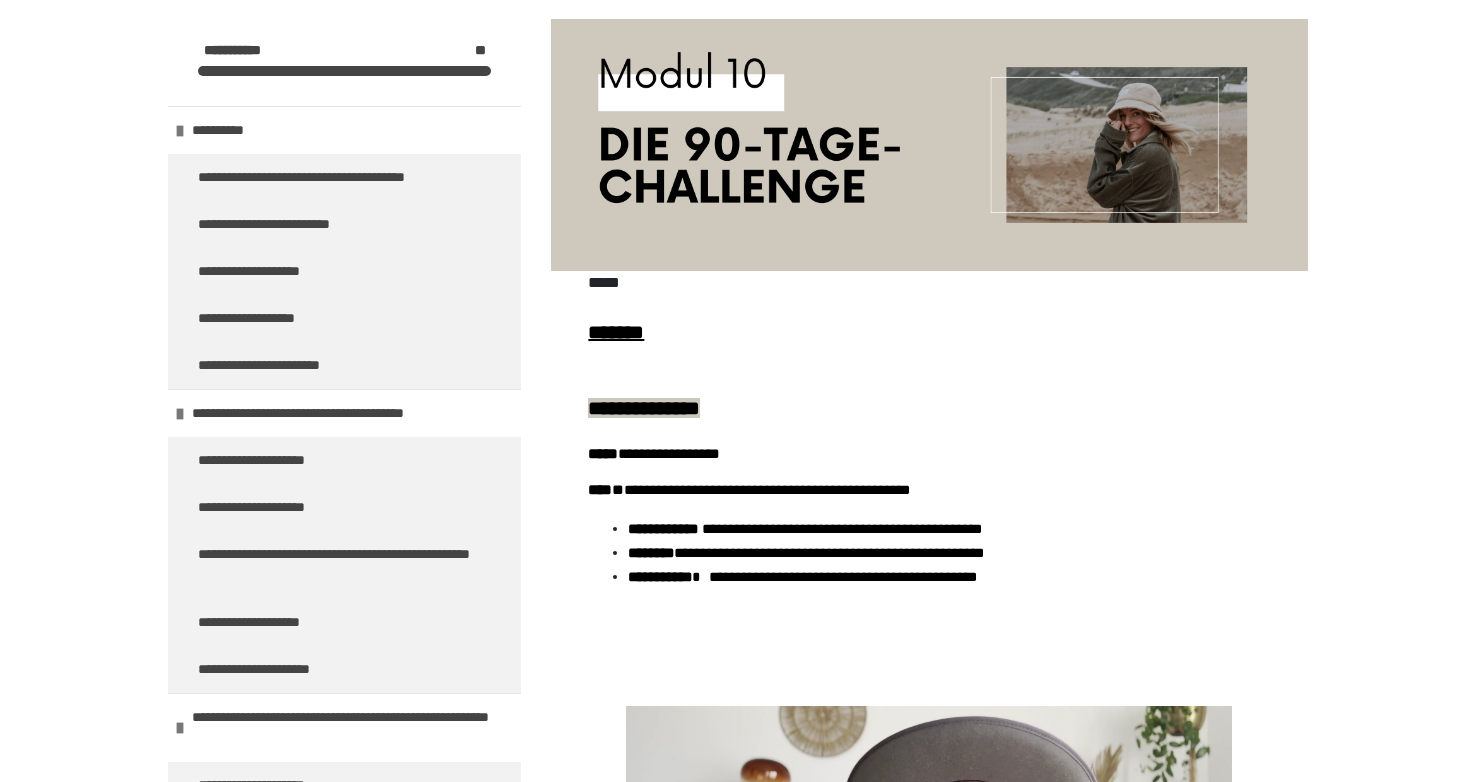 scroll, scrollTop: 1350, scrollLeft: 0, axis: vertical 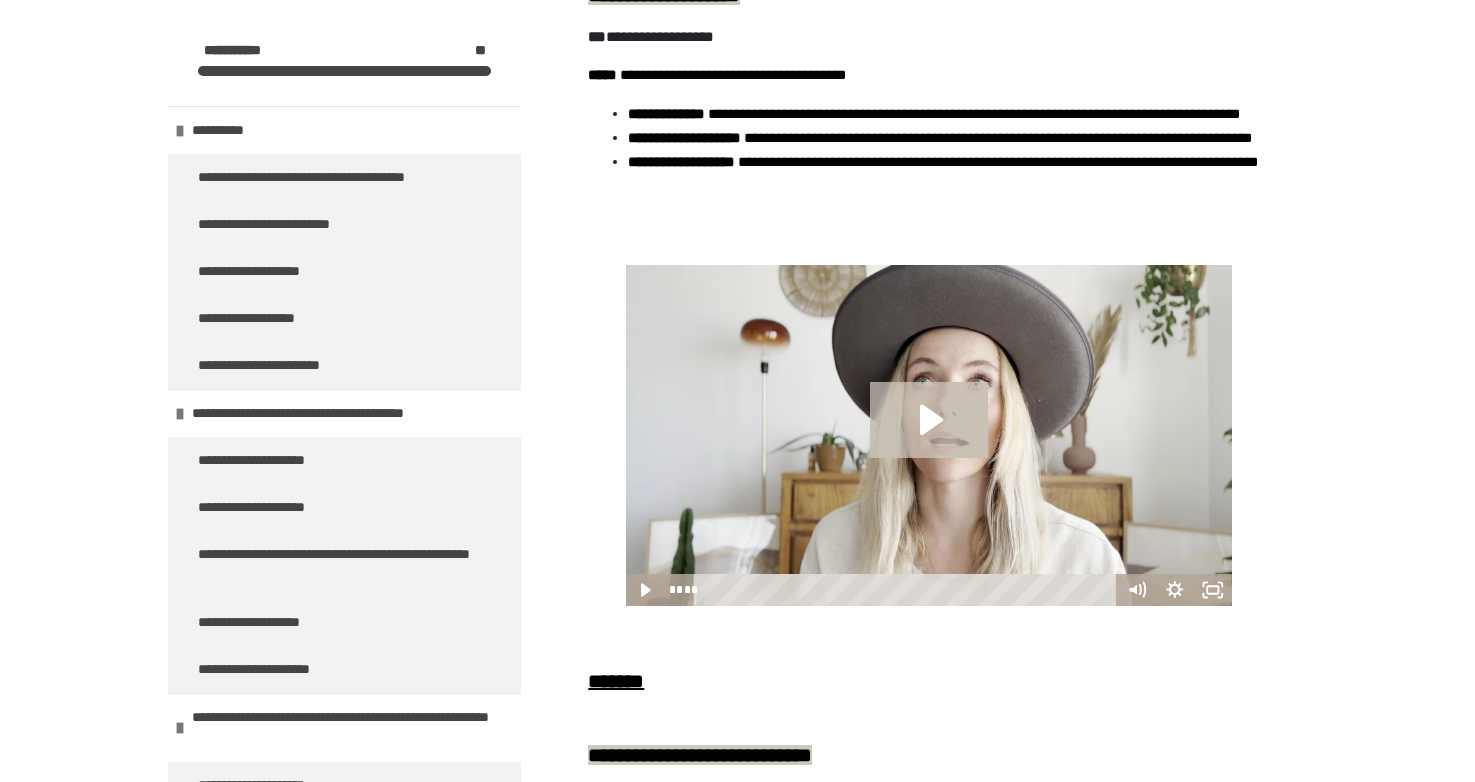 click 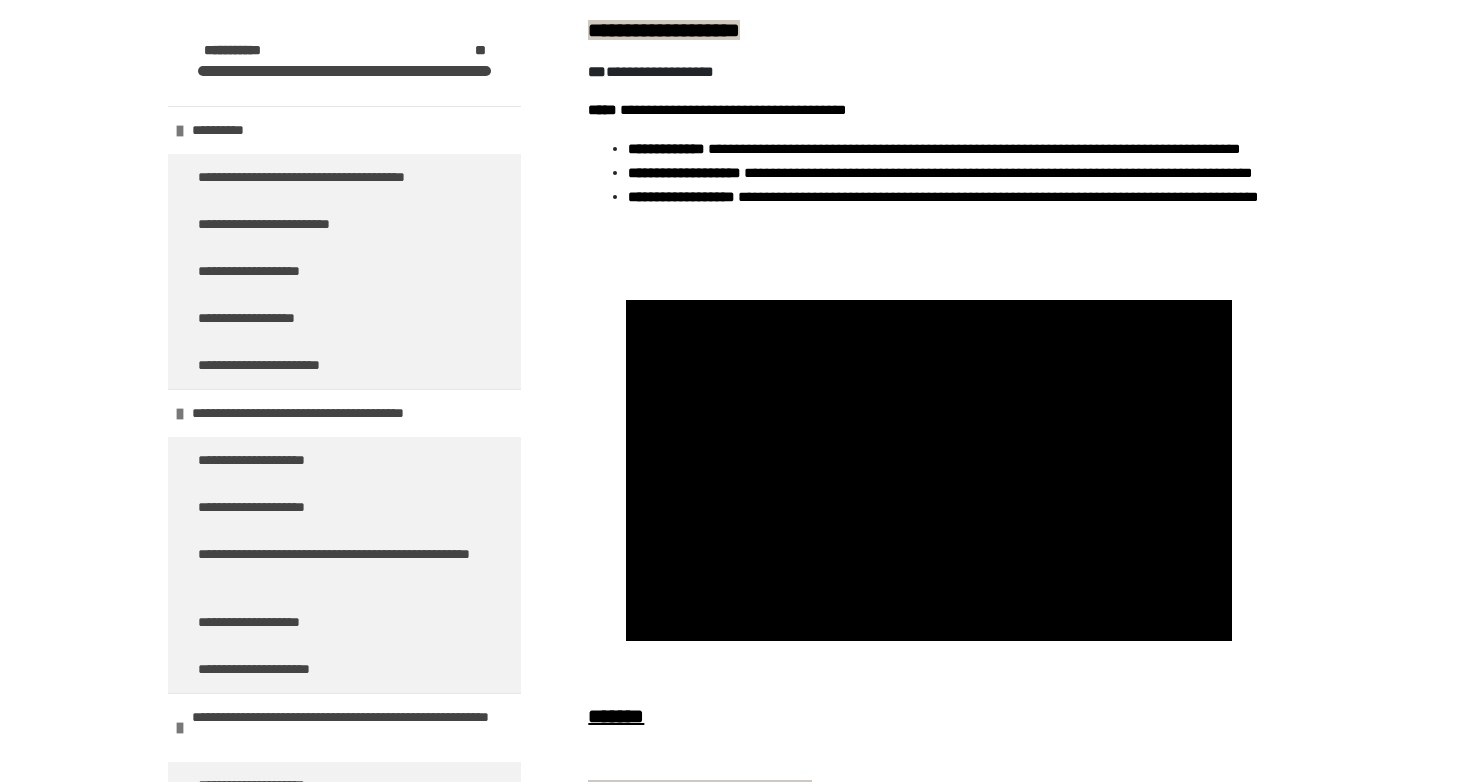 scroll, scrollTop: 1478, scrollLeft: 0, axis: vertical 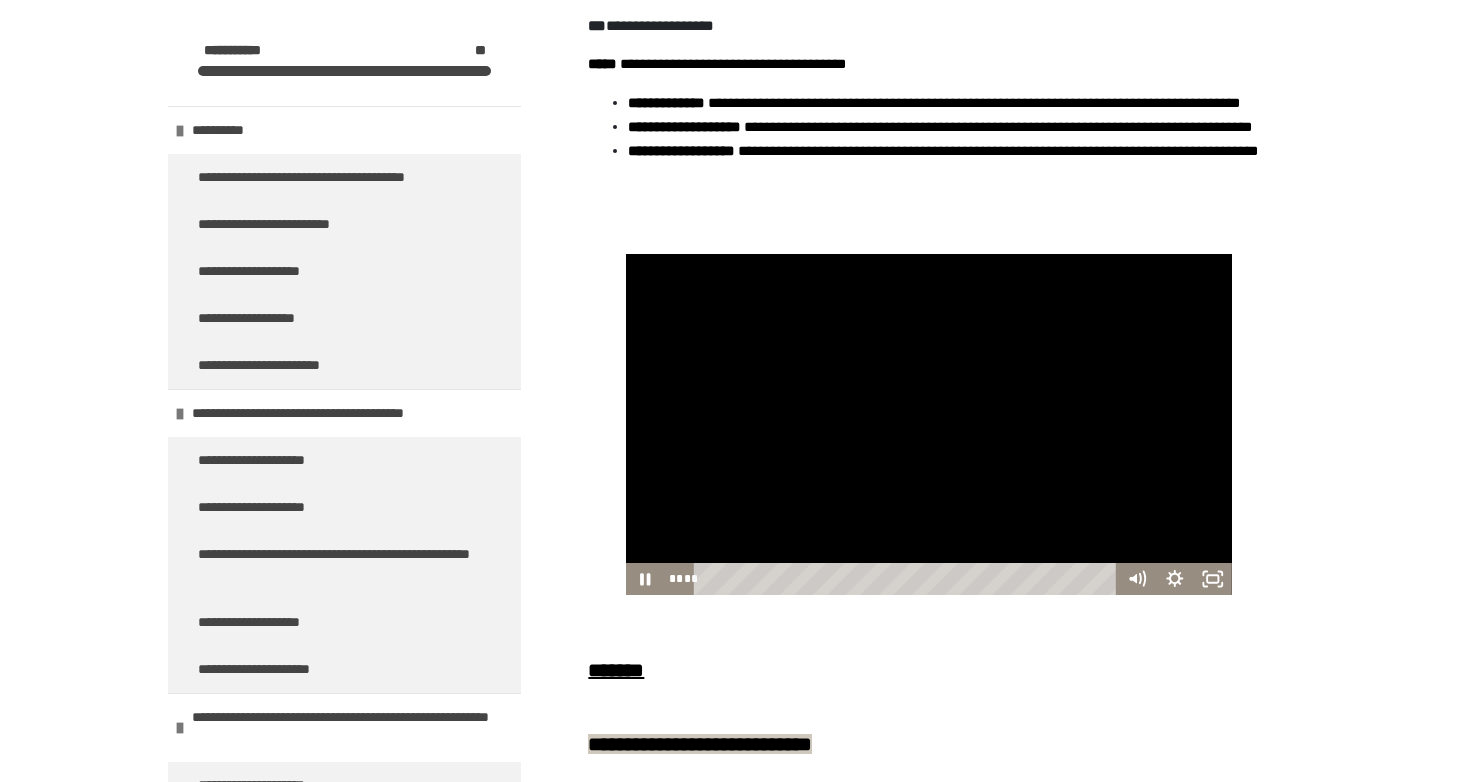 click at bounding box center (929, 424) 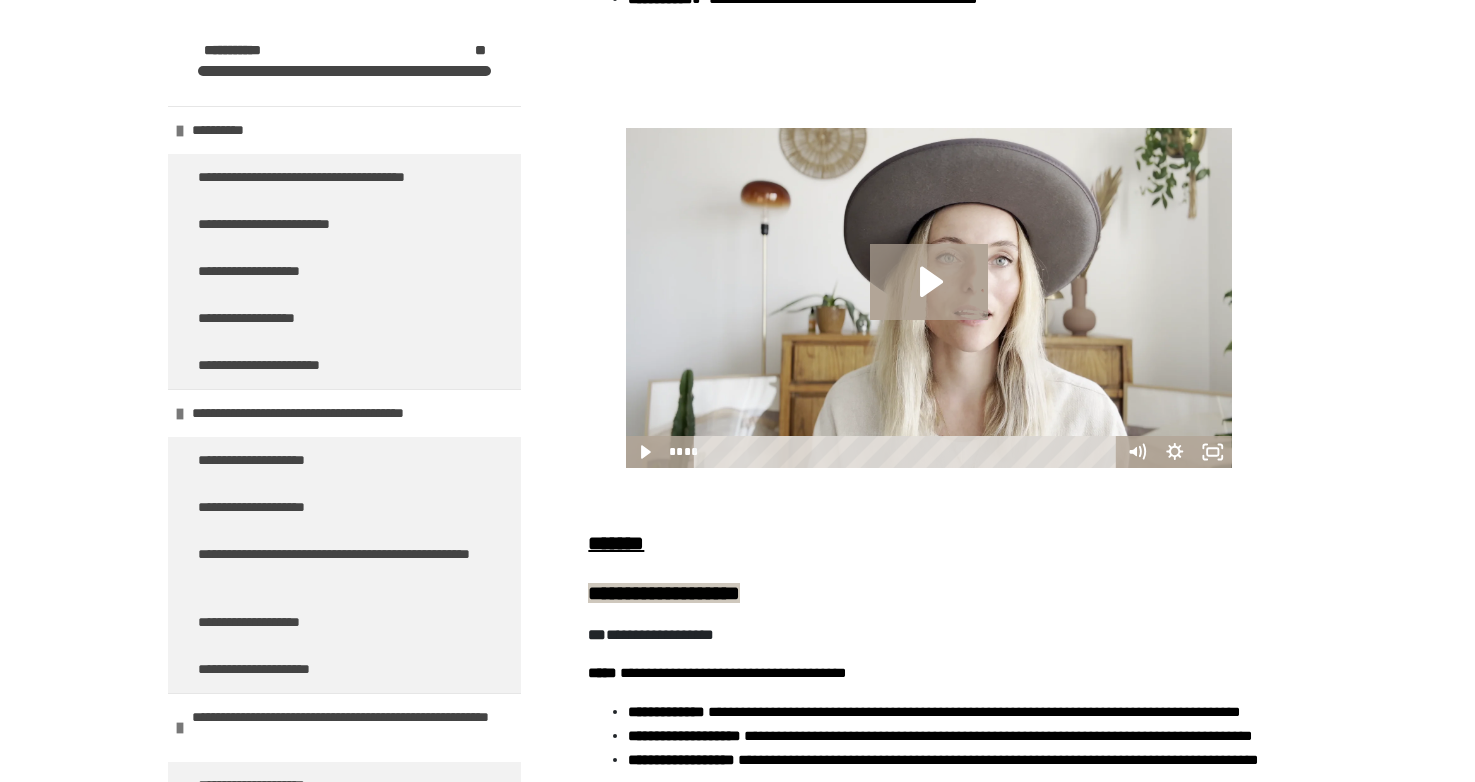 scroll, scrollTop: 866, scrollLeft: 0, axis: vertical 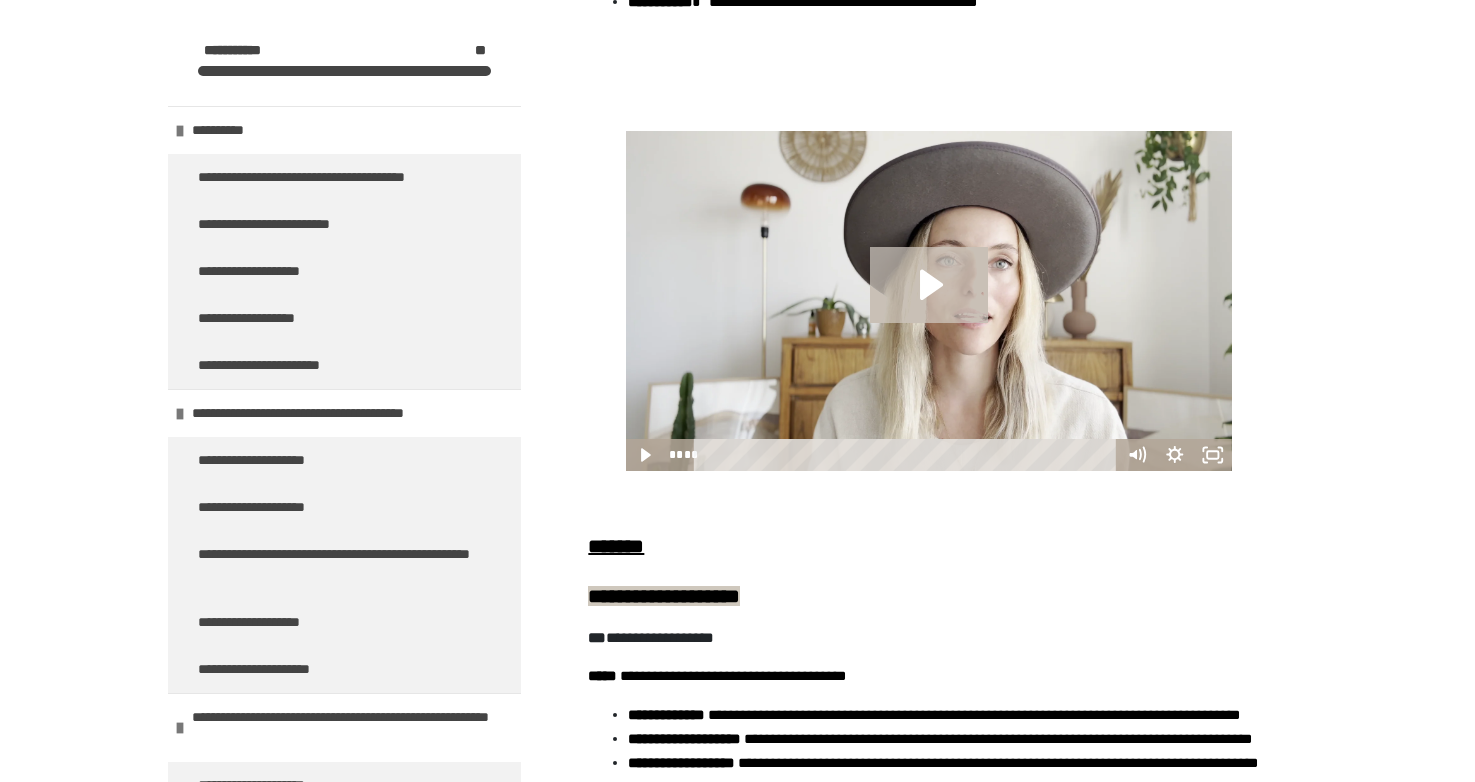 click 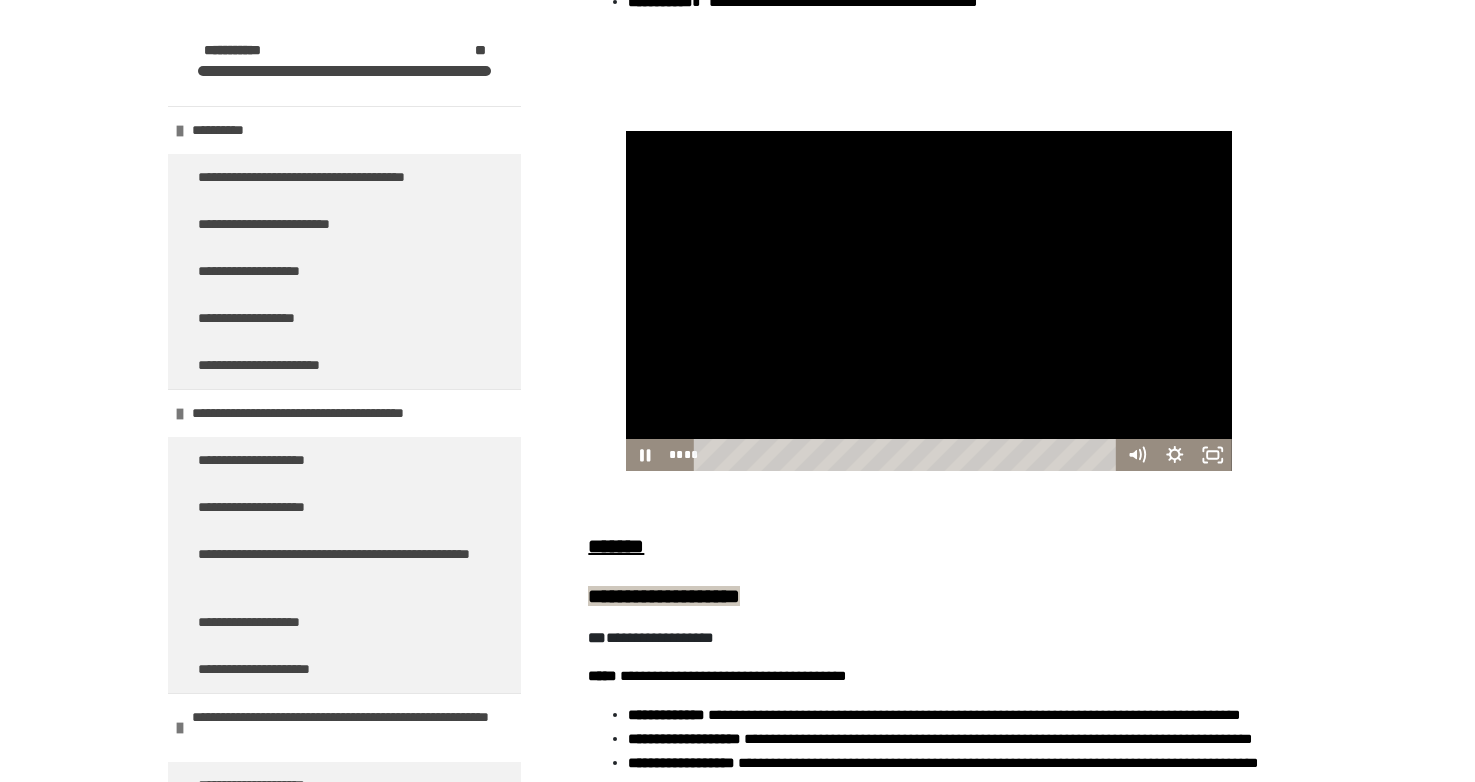 click at bounding box center [929, 301] 